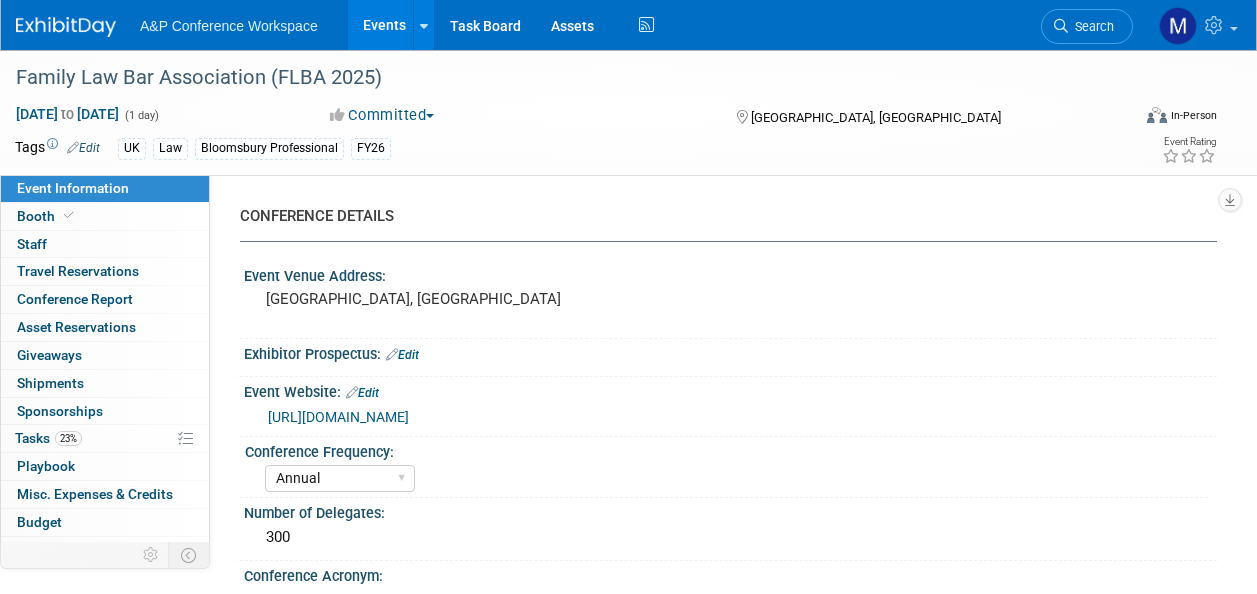 select on "Annual" 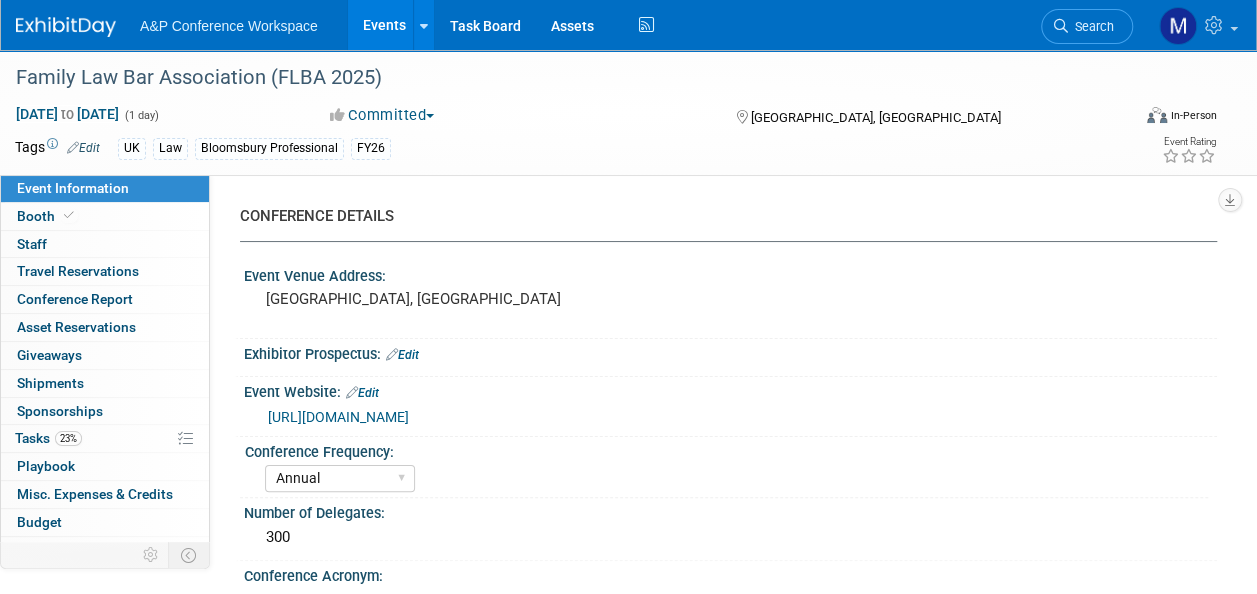 scroll, scrollTop: 0, scrollLeft: 0, axis: both 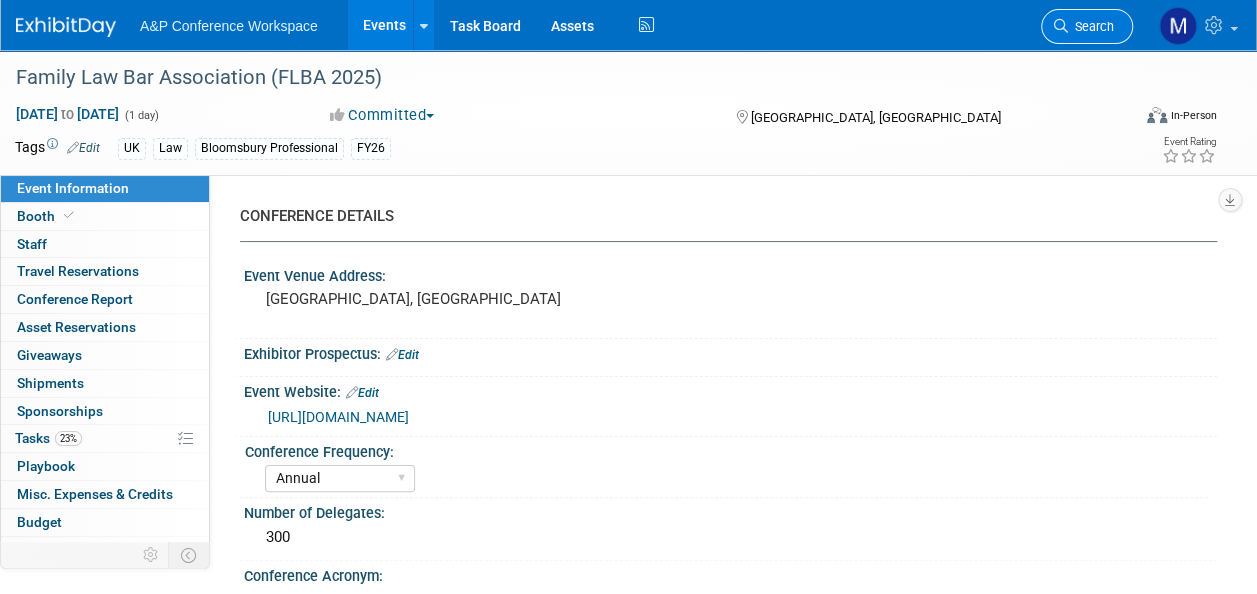 click on "Search" at bounding box center [1091, 26] 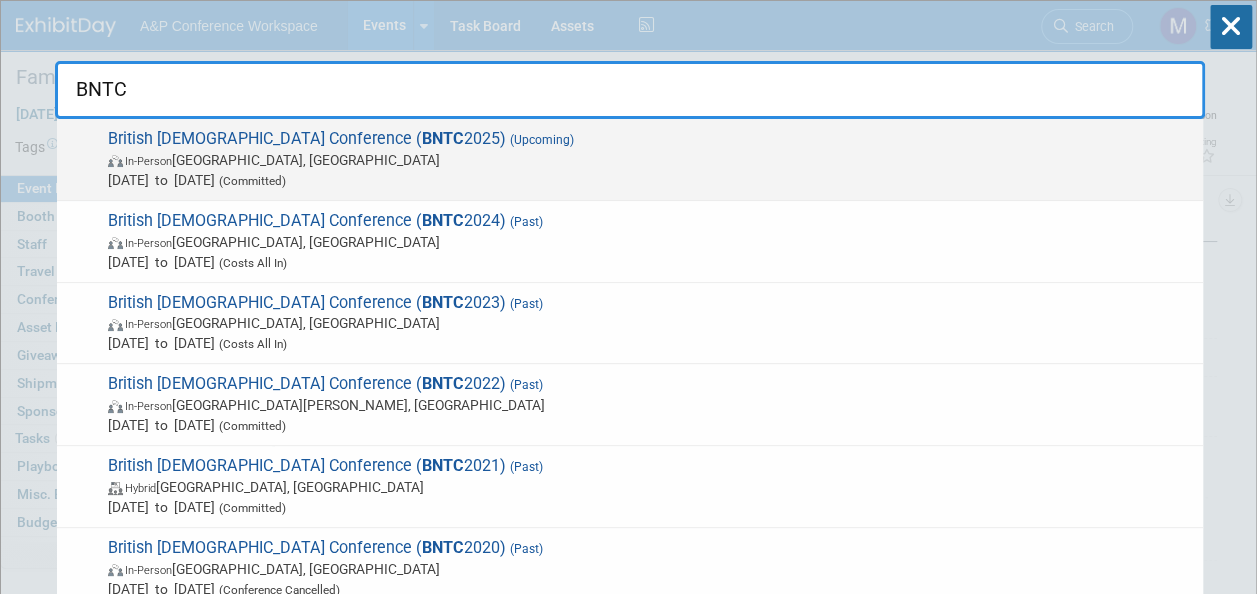 type on "BNTC" 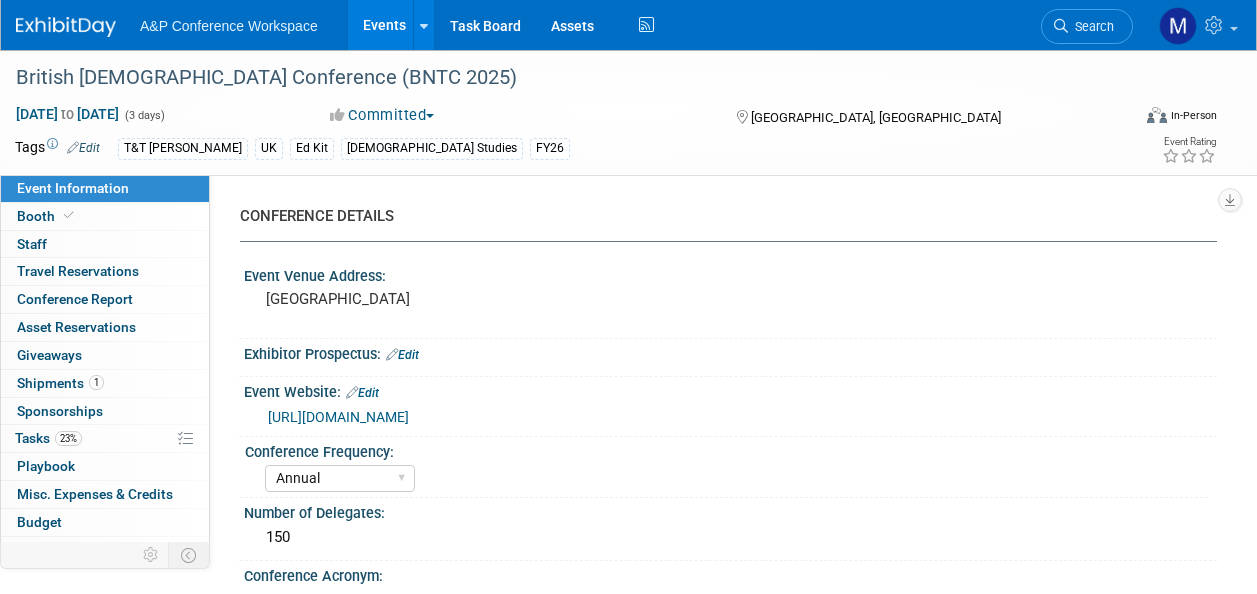 select on "Annual" 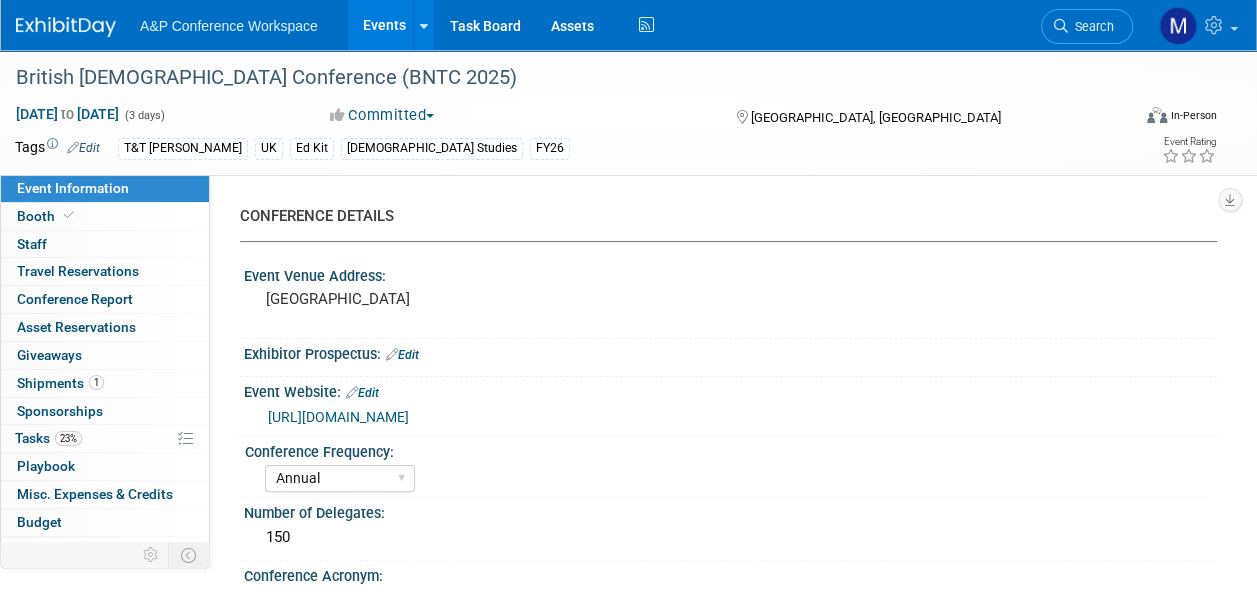 scroll, scrollTop: 0, scrollLeft: 0, axis: both 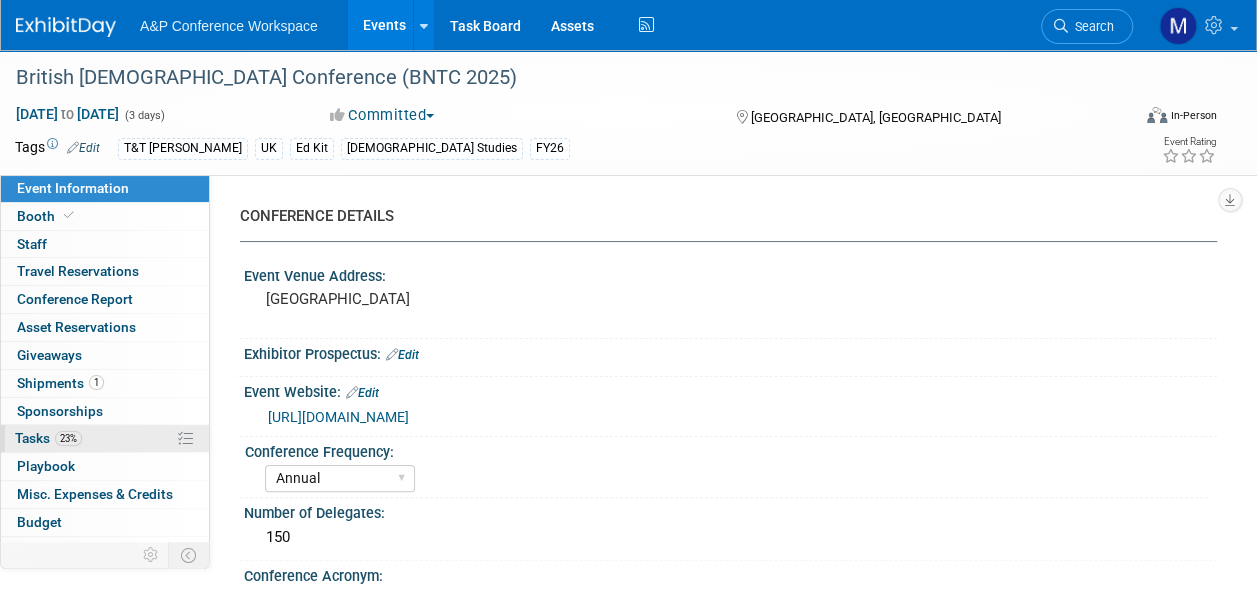 click on "23%
Tasks 23%" at bounding box center (105, 438) 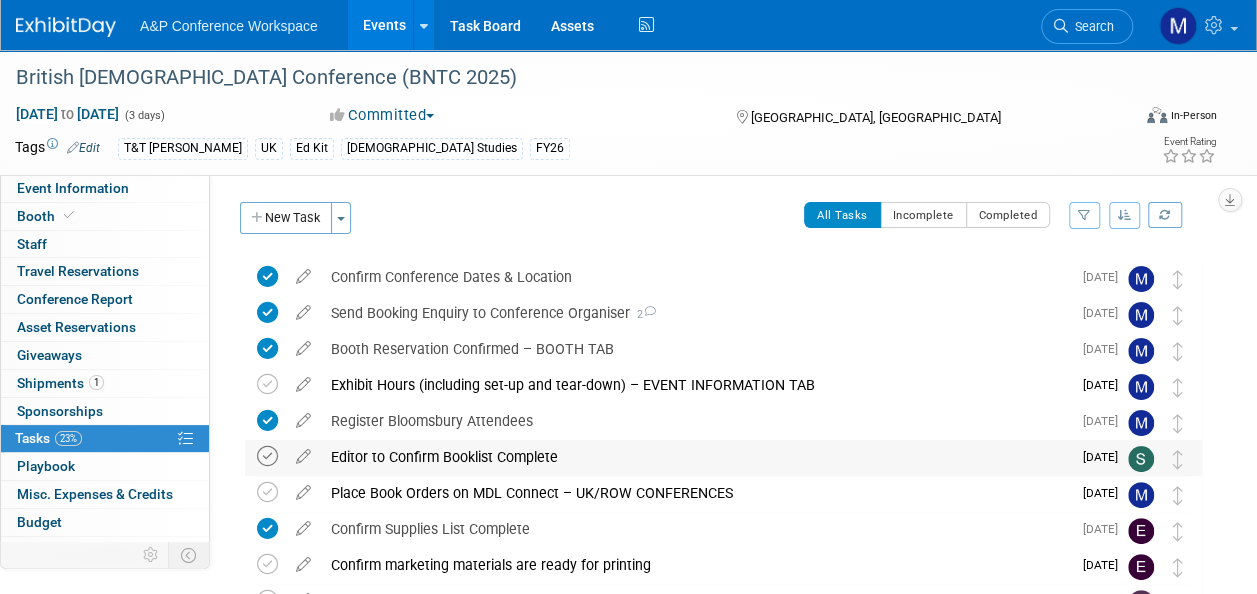 click at bounding box center (267, 456) 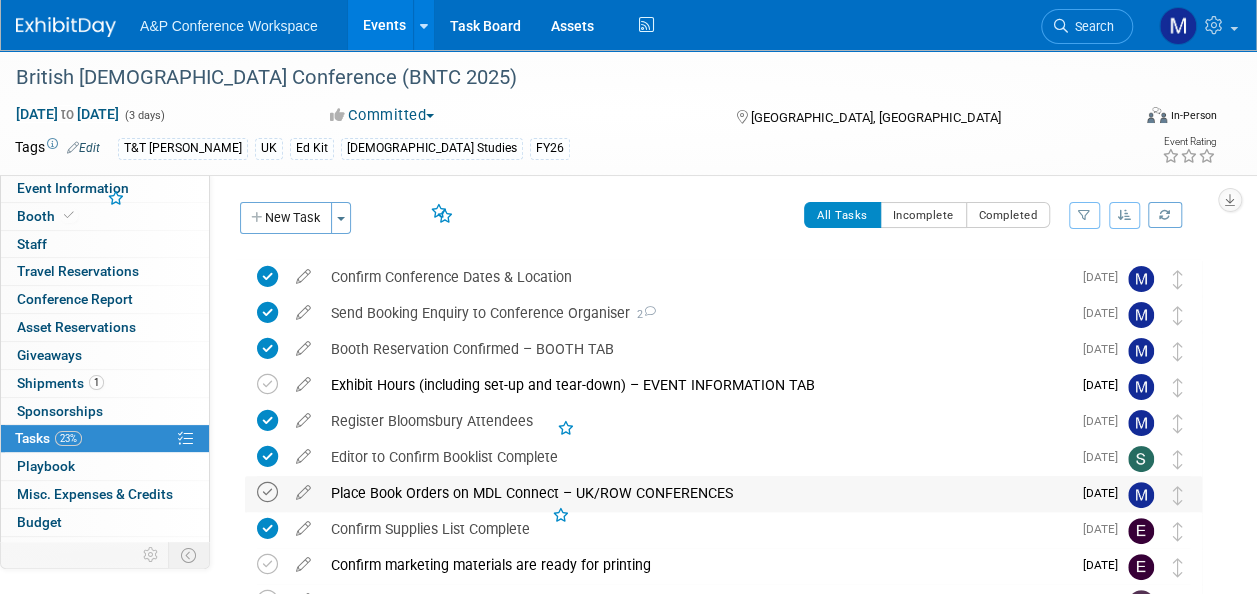 click at bounding box center [267, 492] 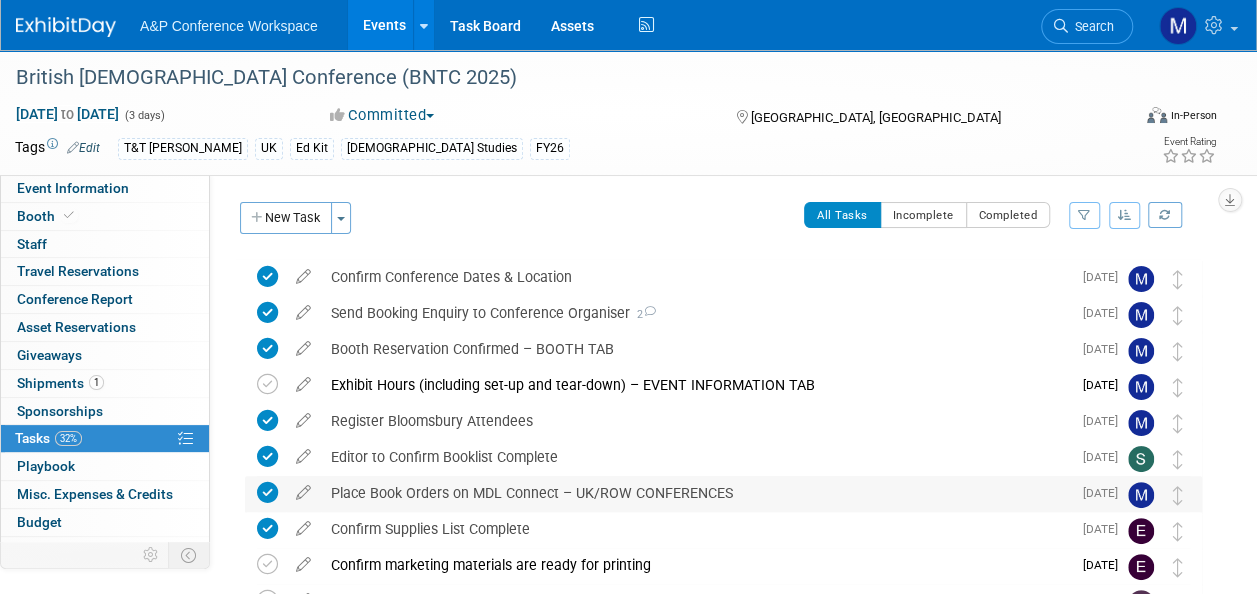 click on "Place Book Orders on MDL Connect – UK/ROW CONFERENCES" at bounding box center [696, 493] 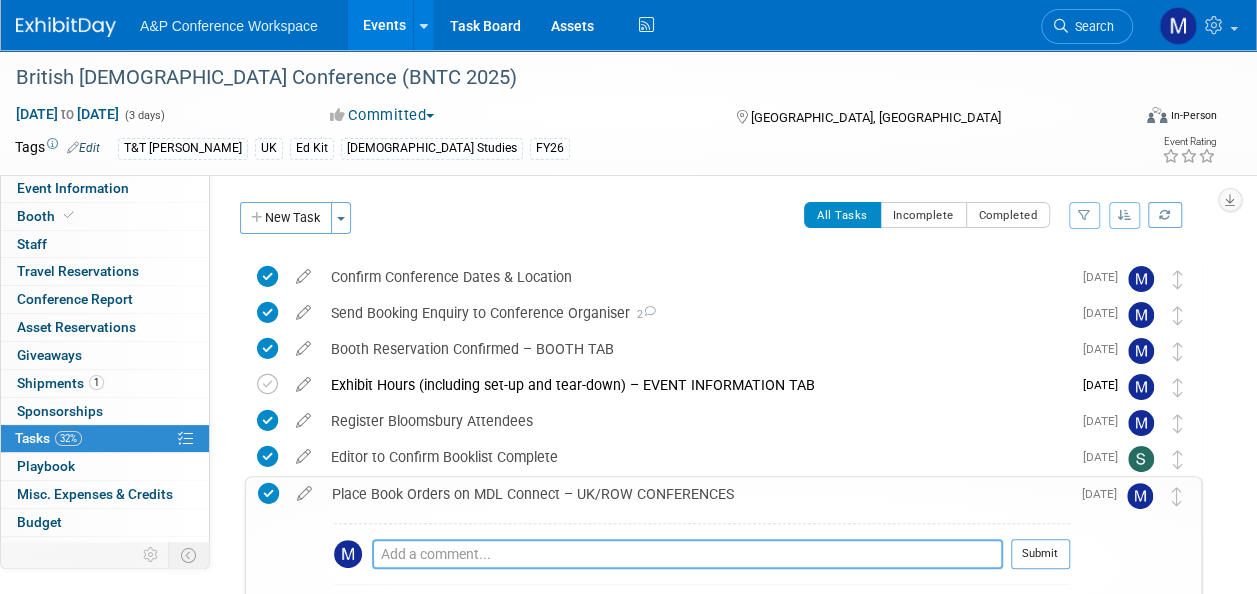 click at bounding box center [687, 554] 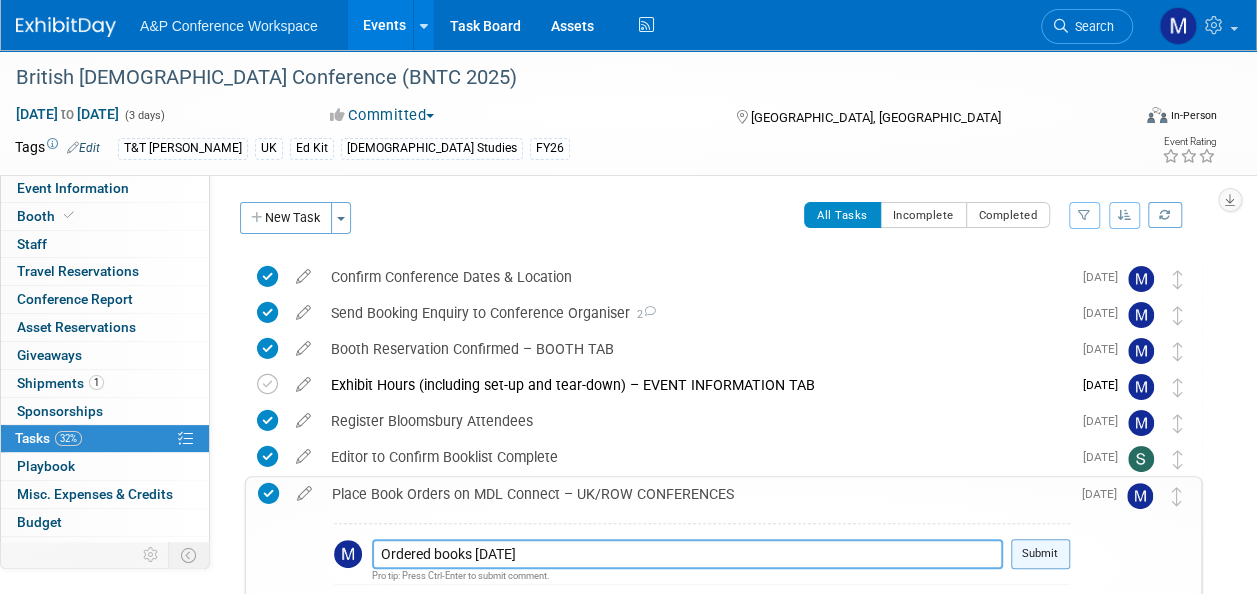 type on "Ordered books 16th July 2025" 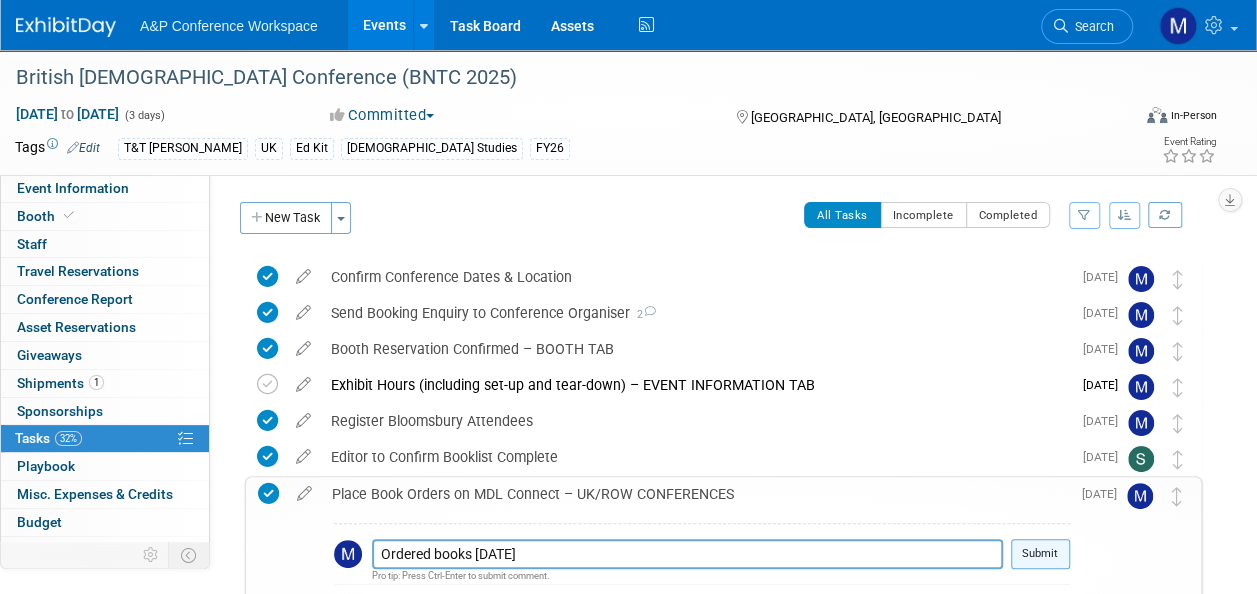 click on "Submit" at bounding box center [1040, 554] 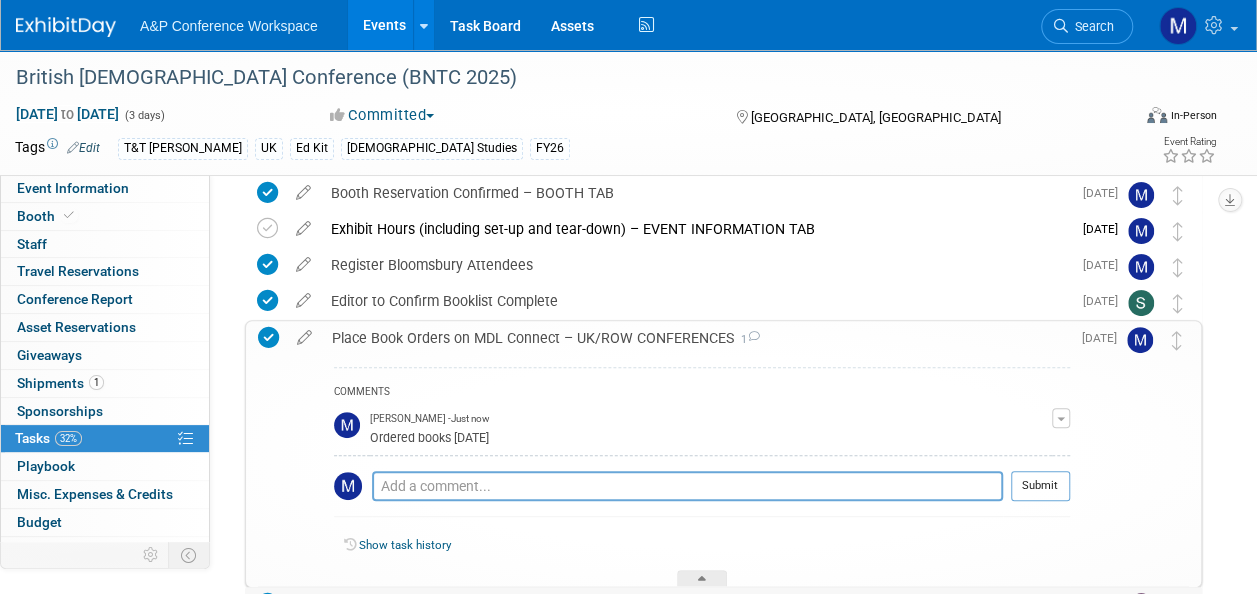 scroll, scrollTop: 200, scrollLeft: 0, axis: vertical 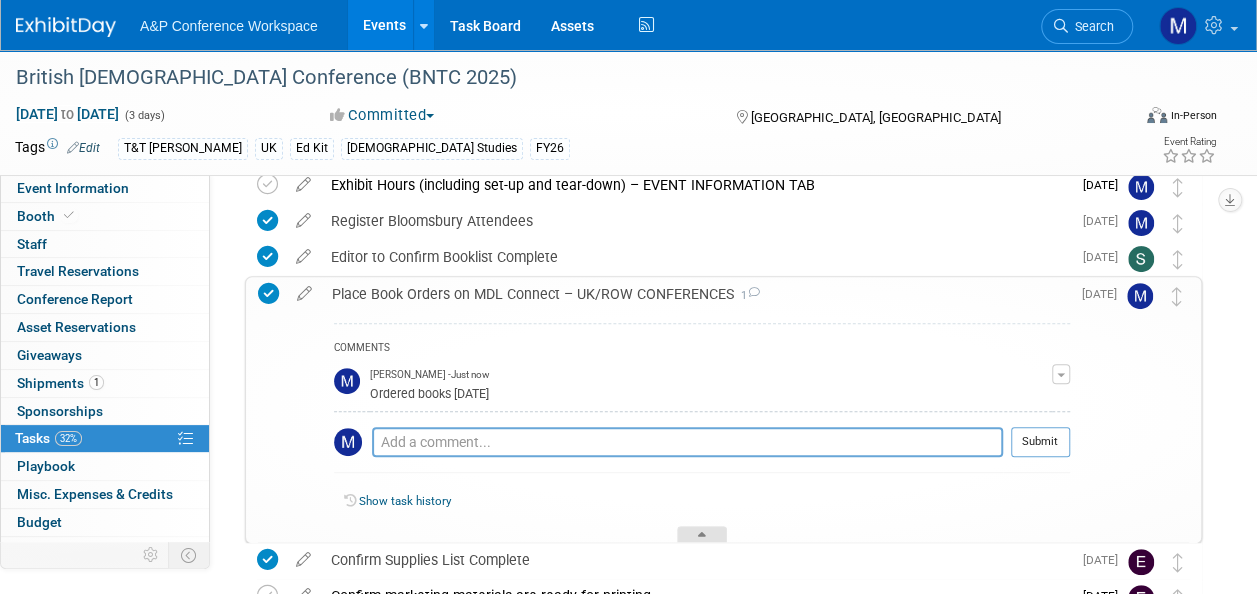 click at bounding box center [702, 534] 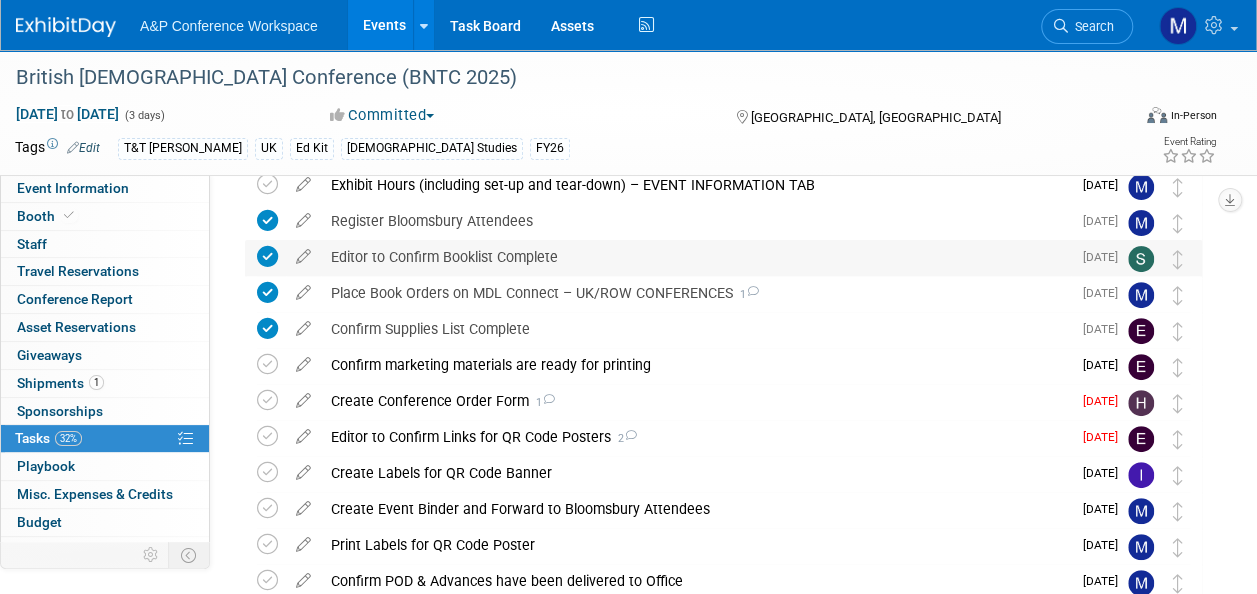 click on "Editor to Confirm Booklist Complete" at bounding box center (696, 257) 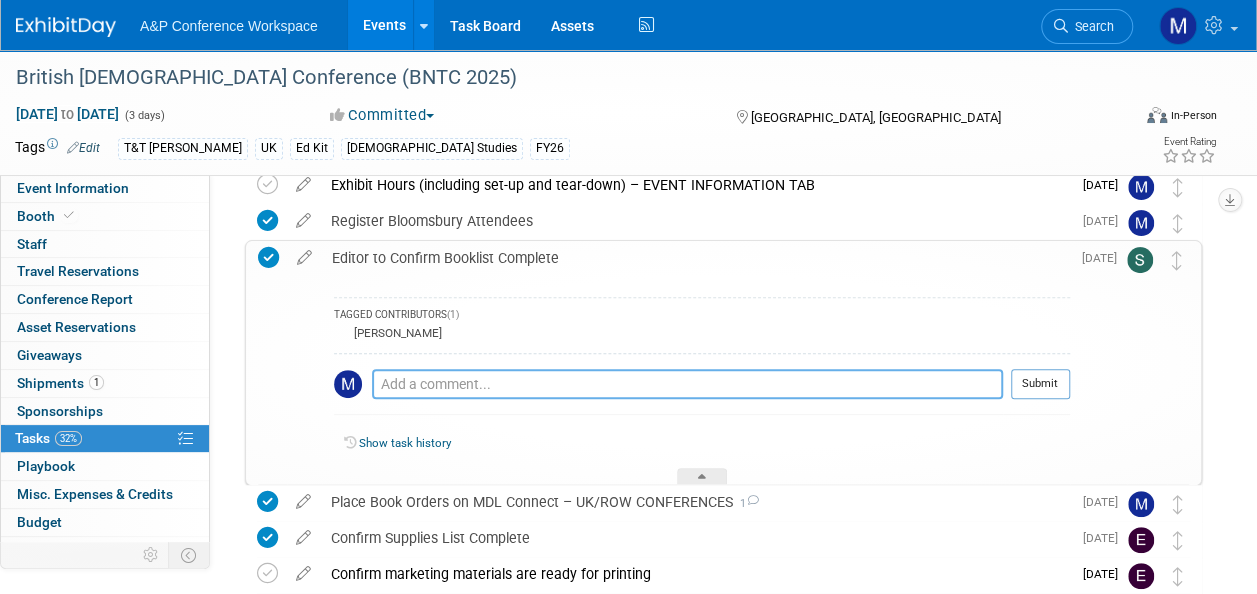 click at bounding box center [687, 384] 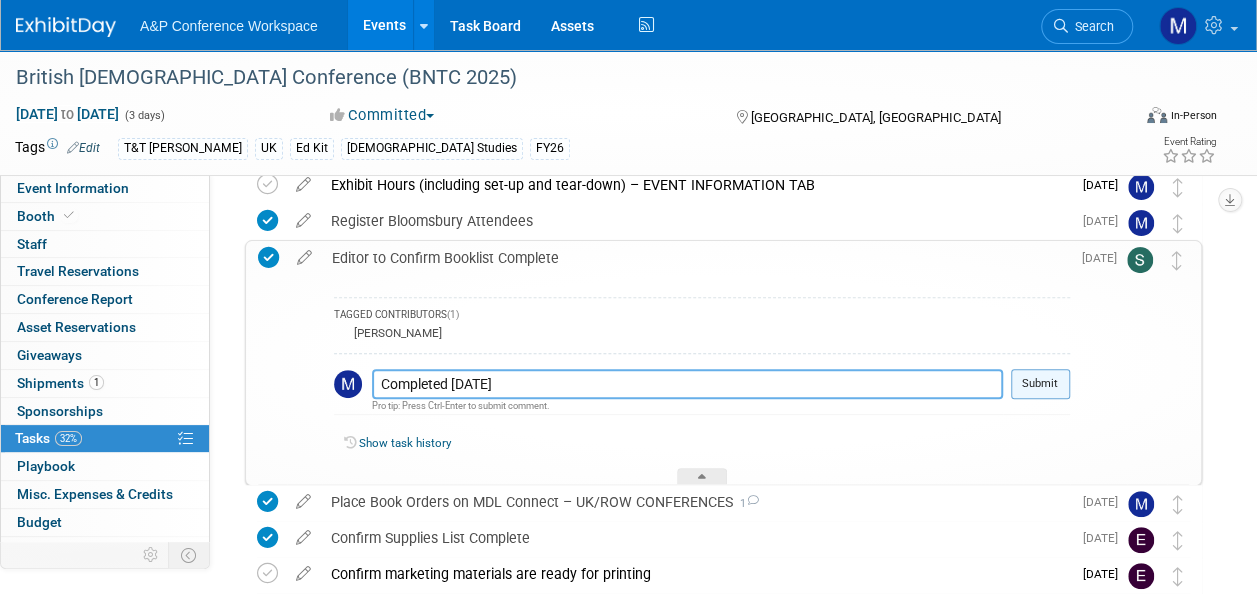 type on "Completed 16th July 2025" 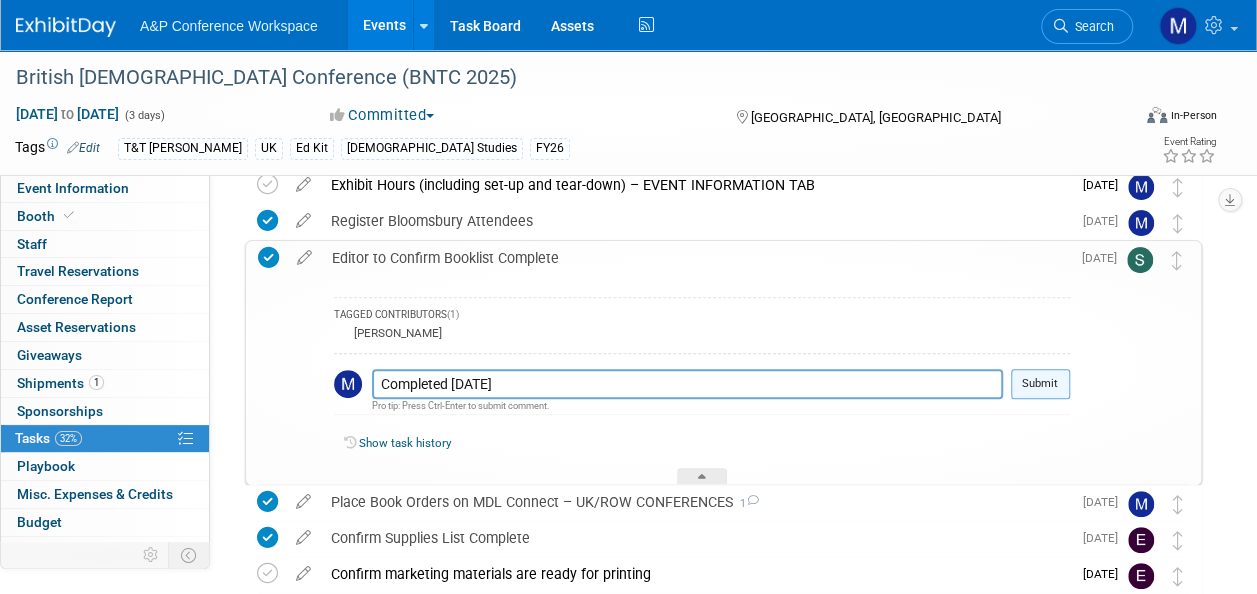 click on "Submit" at bounding box center (1040, 384) 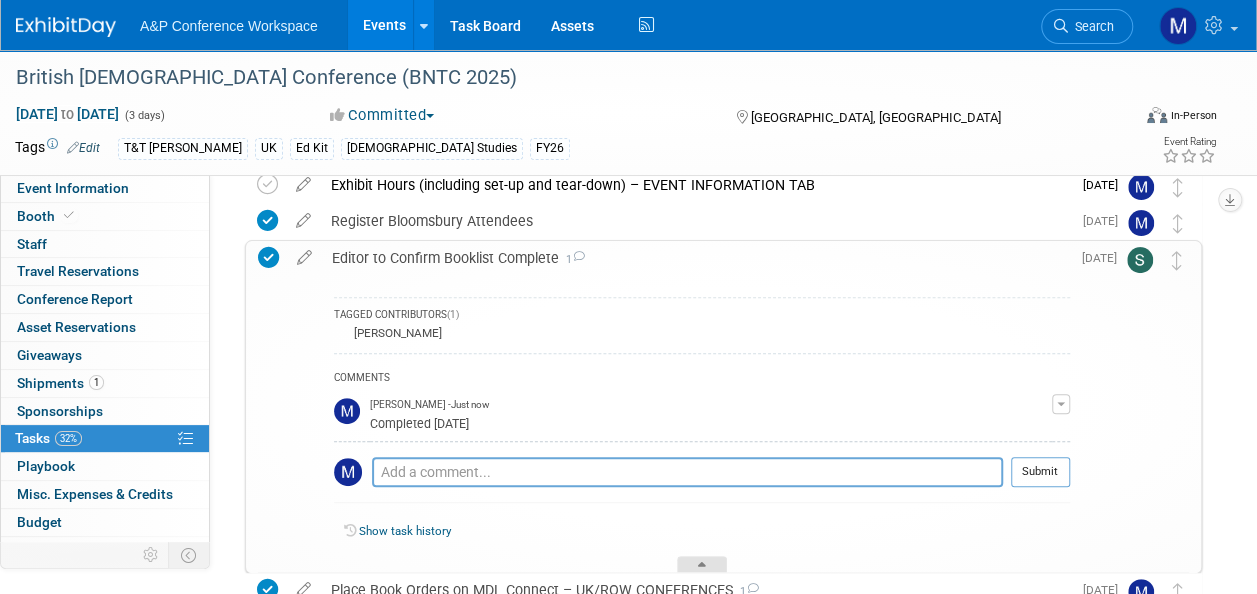 click at bounding box center [702, 568] 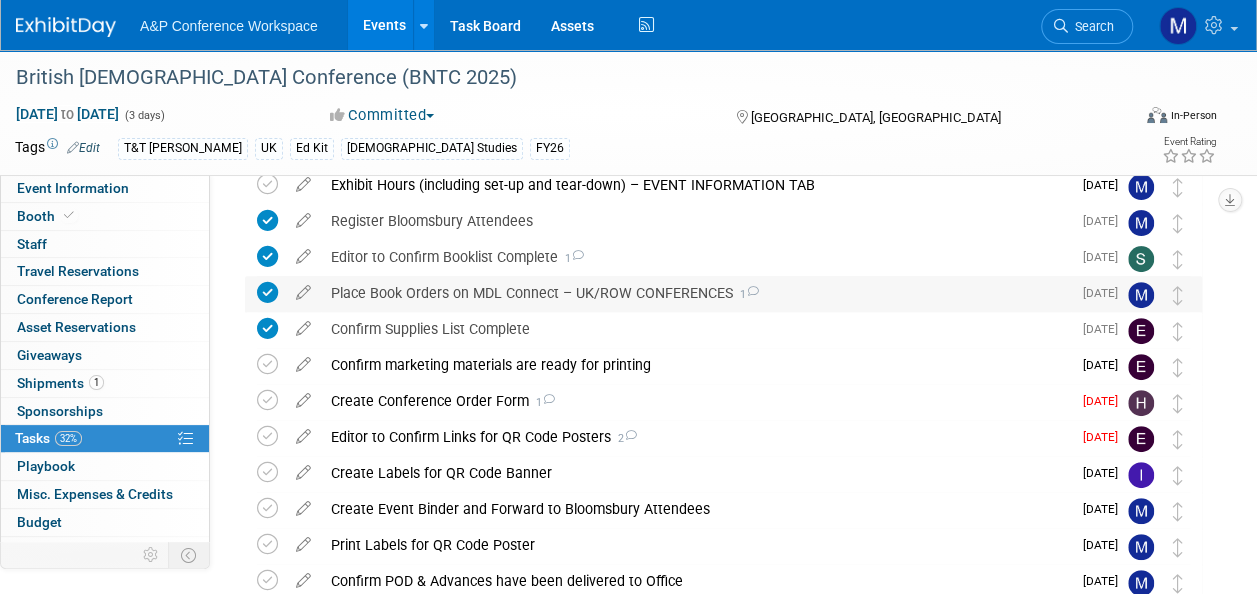 click on "Place Book Orders on MDL Connect – UK/ROW CONFERENCES
1" at bounding box center (696, 293) 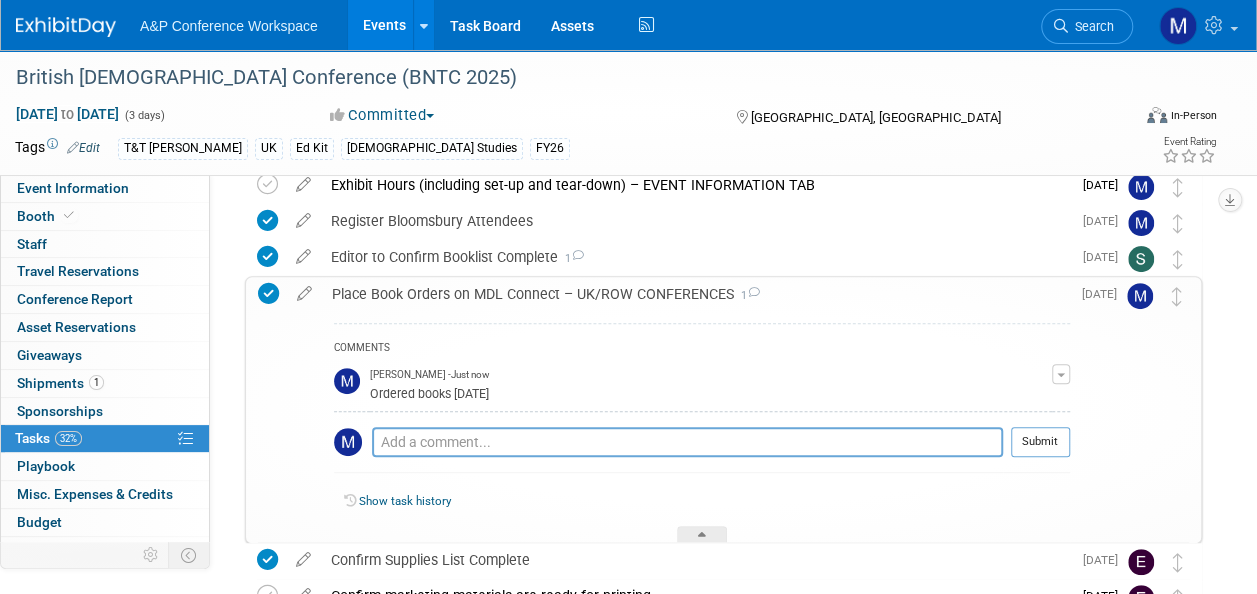 click on "Place Book Orders on MDL Connect – UK/ROW CONFERENCES
1" at bounding box center (696, 294) 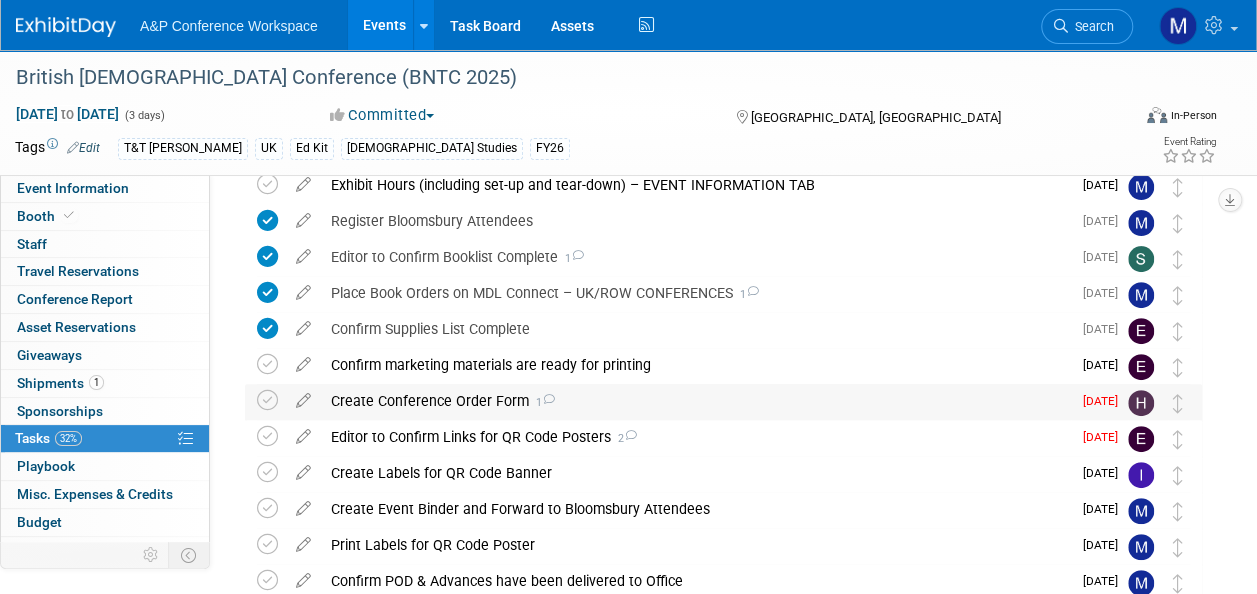 click at bounding box center [548, 399] 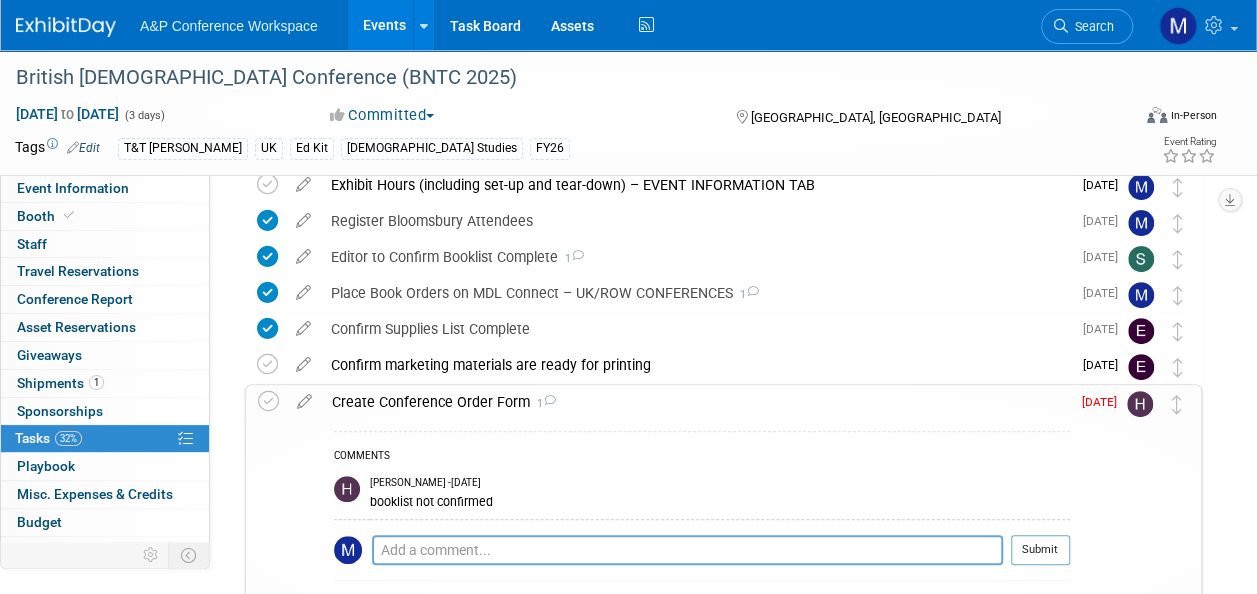 click at bounding box center (549, 400) 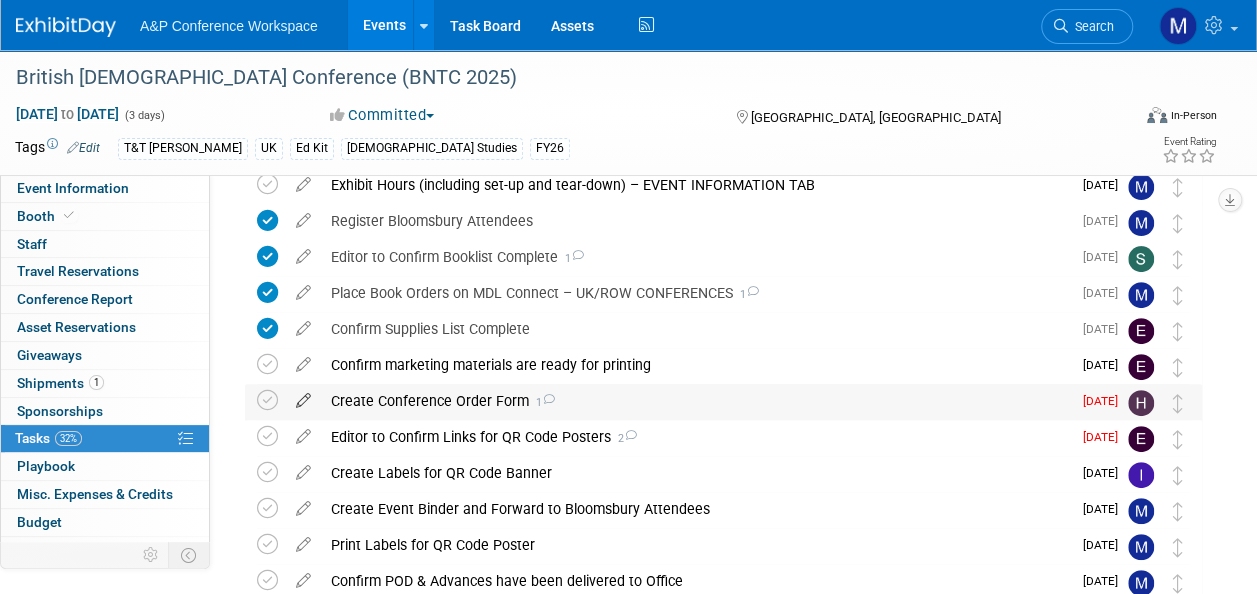 click at bounding box center [303, 396] 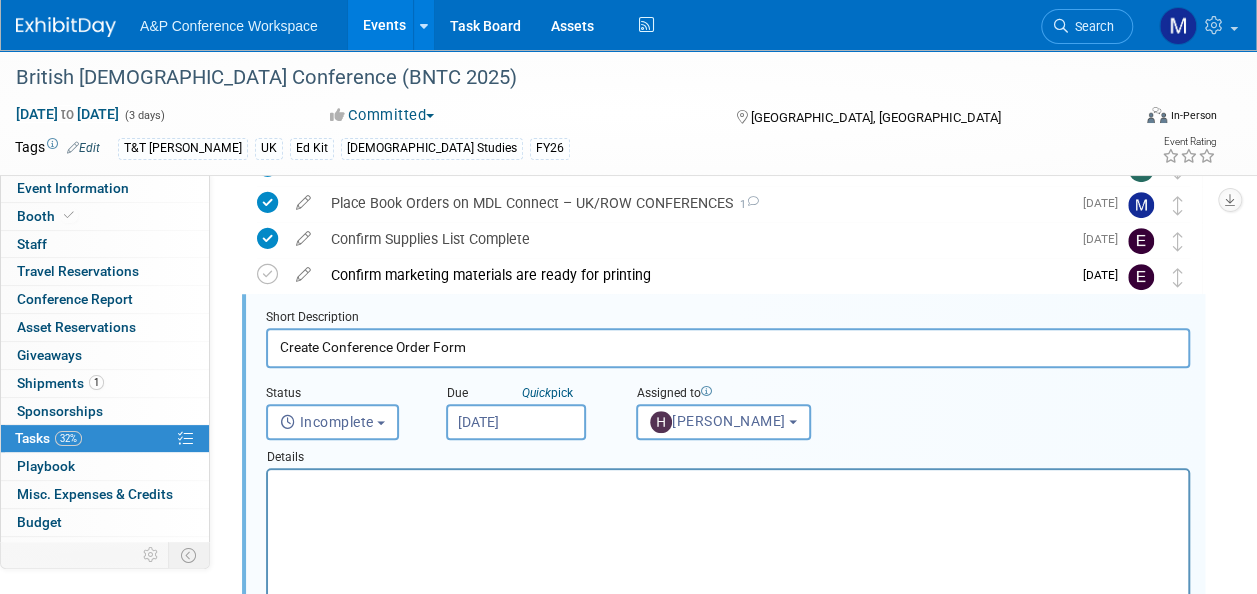 scroll, scrollTop: 0, scrollLeft: 0, axis: both 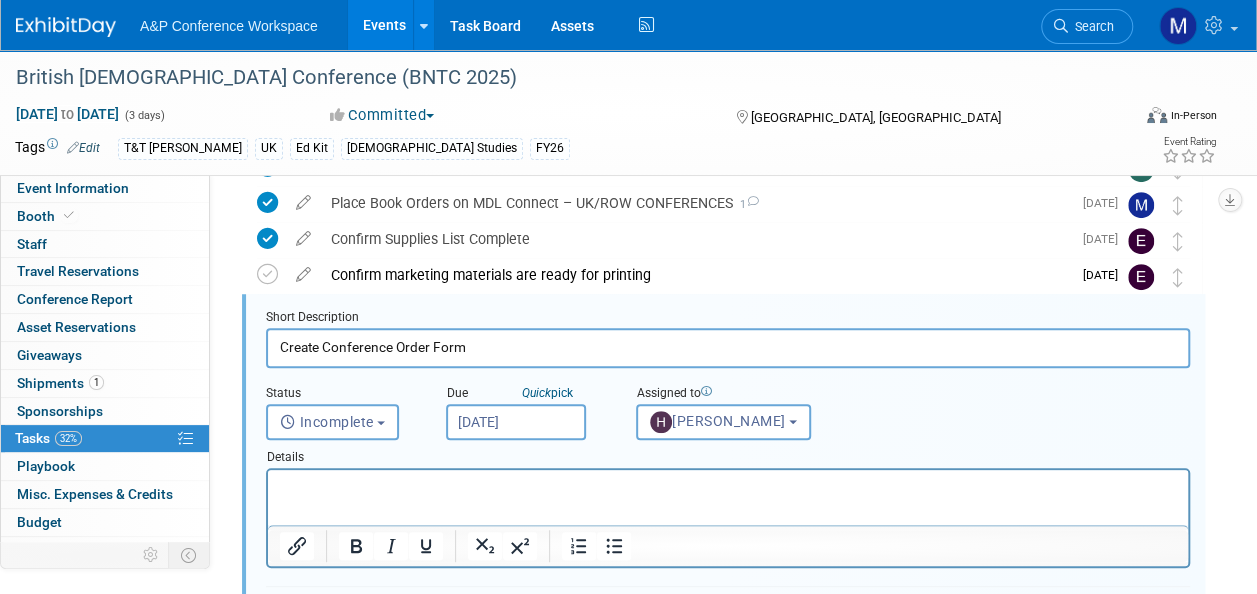 click on "Jul 11, 2025" at bounding box center [516, 422] 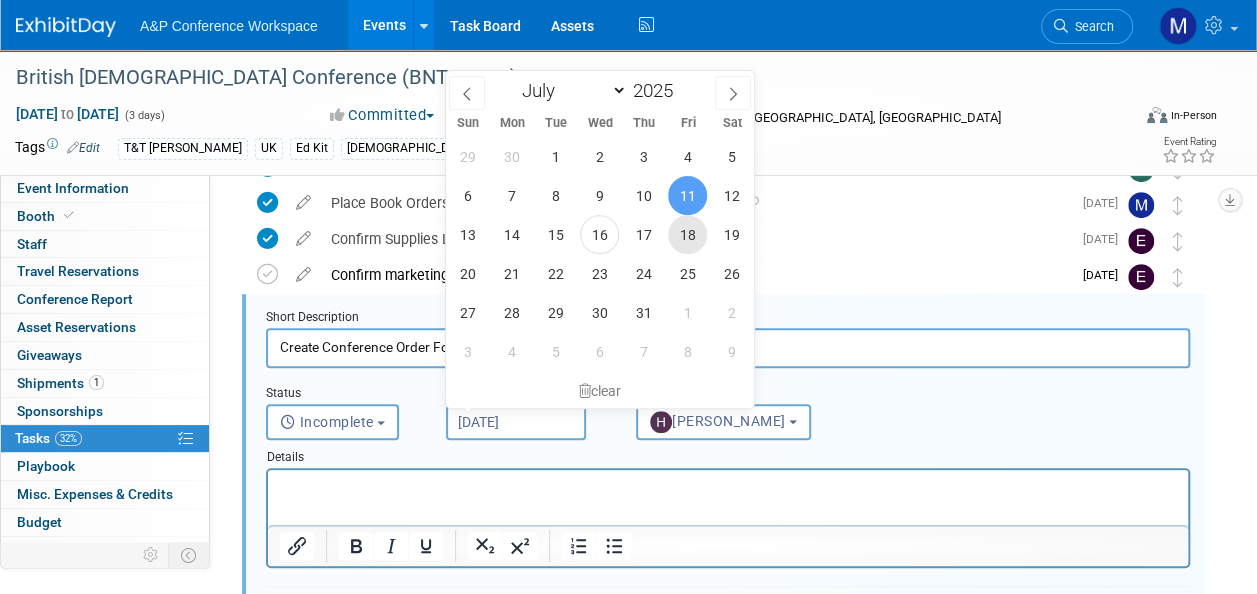 click on "18" at bounding box center (687, 234) 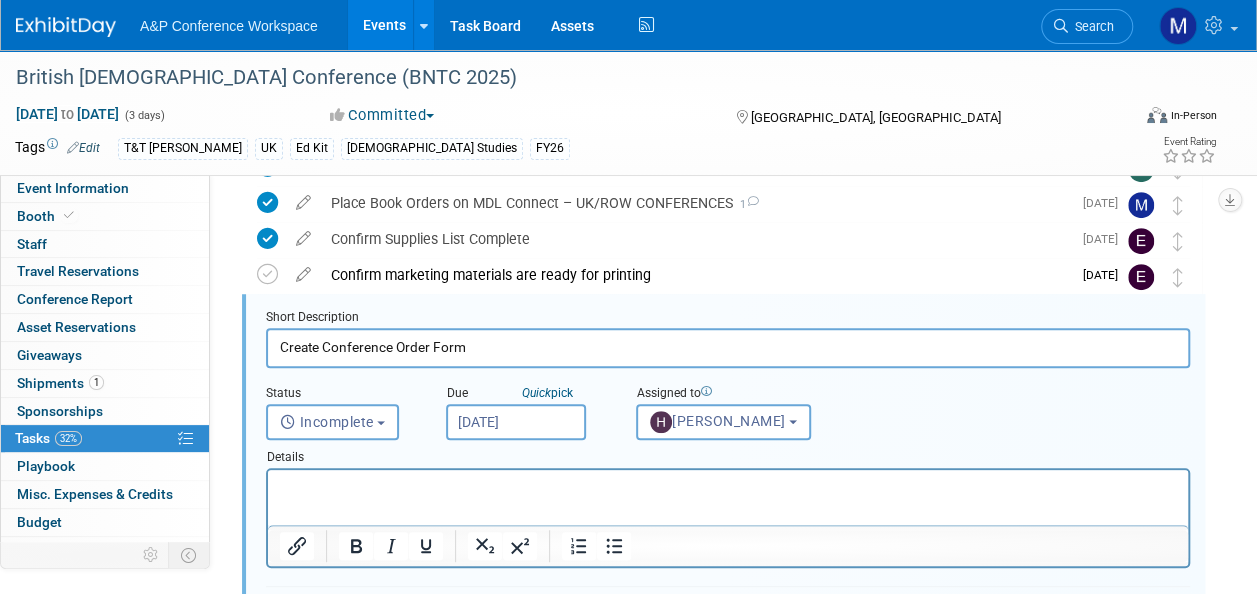 click at bounding box center (728, 487) 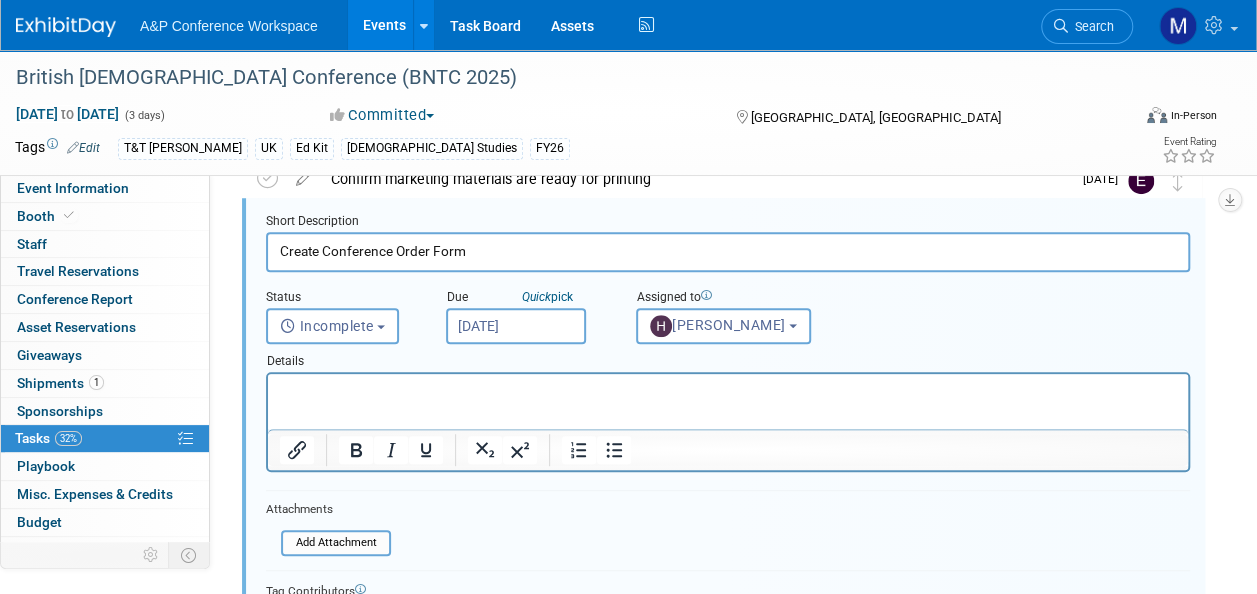 scroll, scrollTop: 590, scrollLeft: 0, axis: vertical 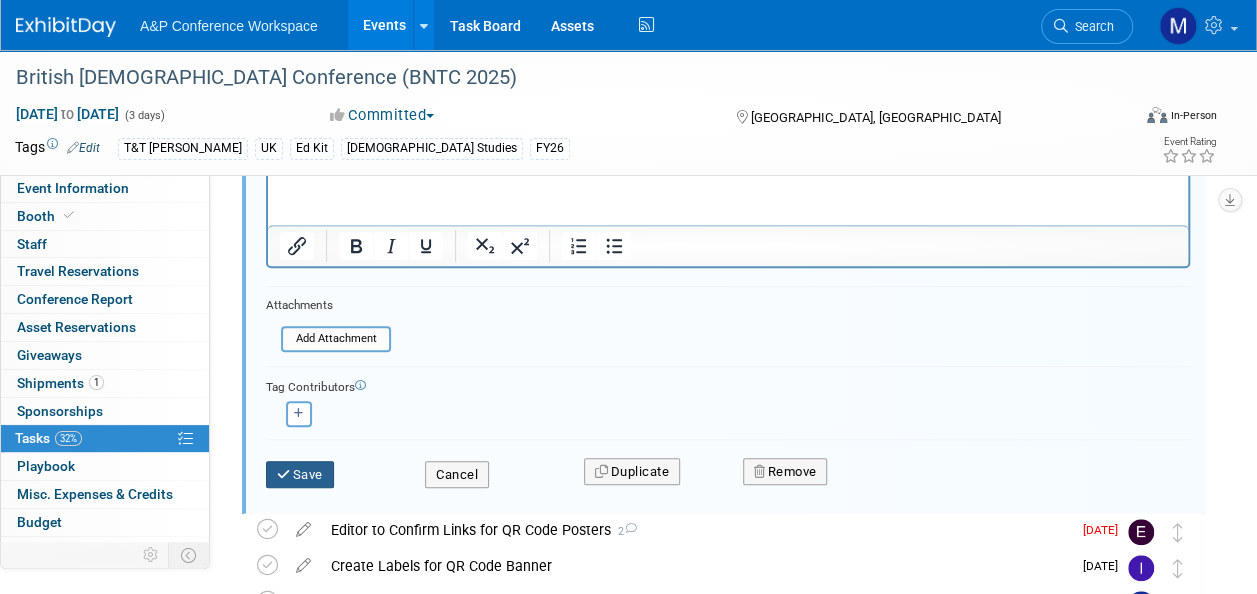 click on "Save" at bounding box center [300, 475] 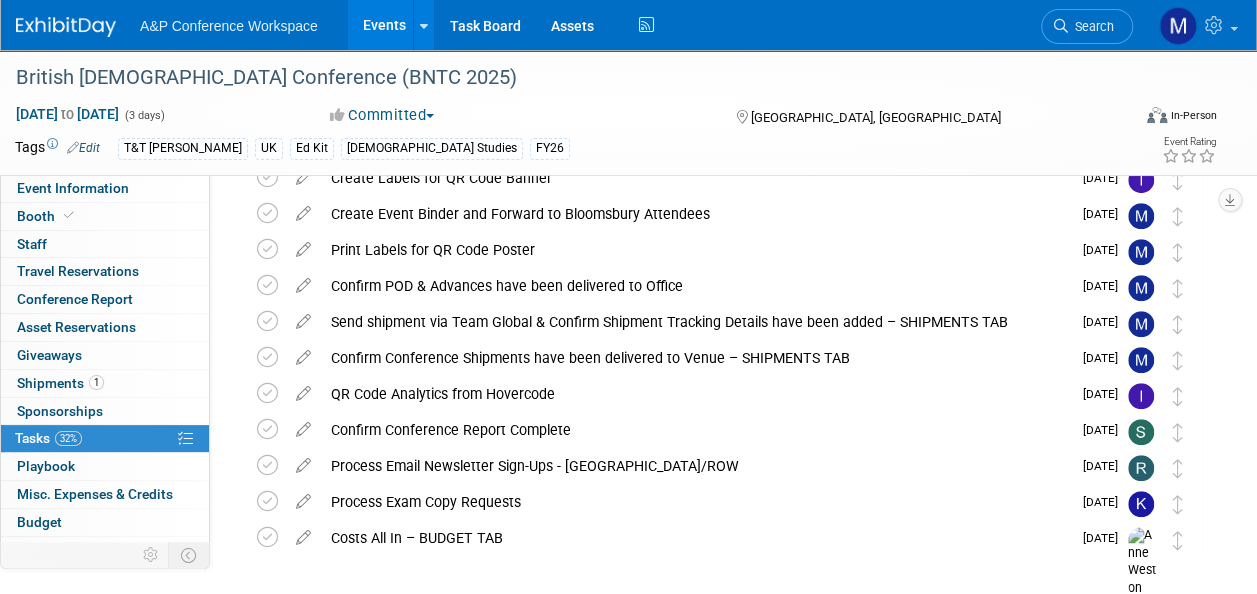 scroll, scrollTop: 379, scrollLeft: 0, axis: vertical 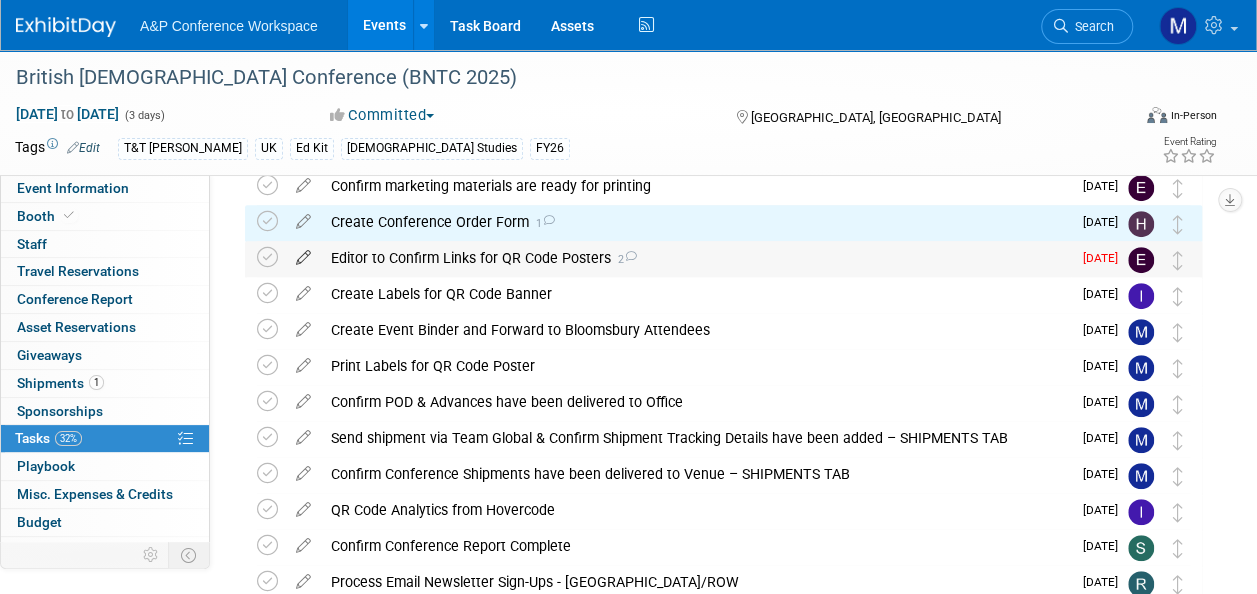 click at bounding box center (303, 253) 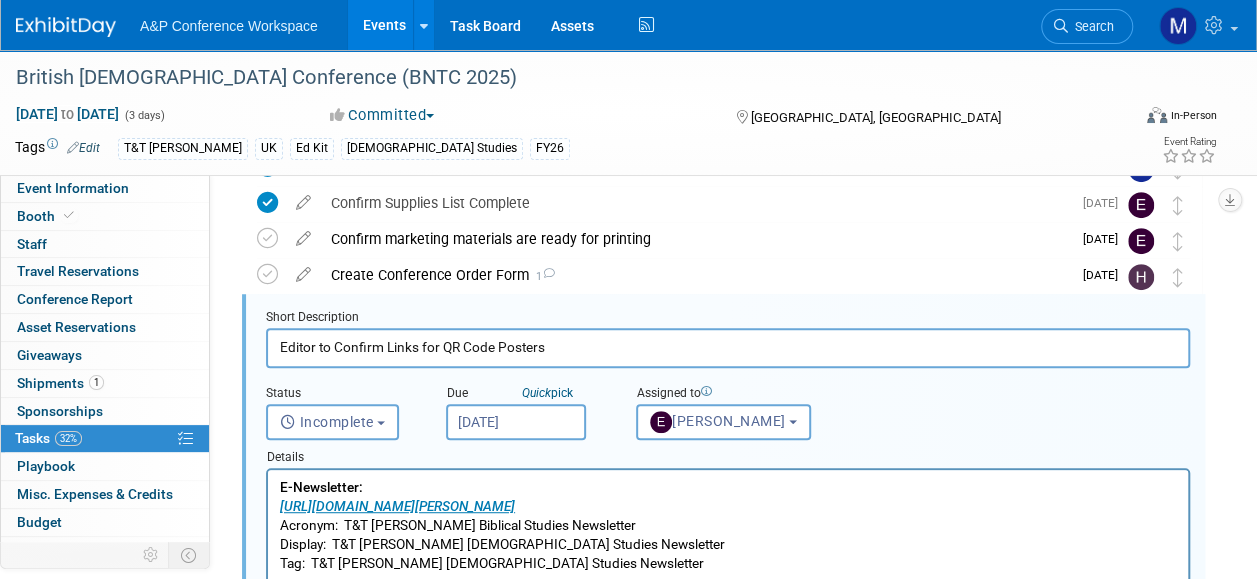 scroll, scrollTop: 0, scrollLeft: 0, axis: both 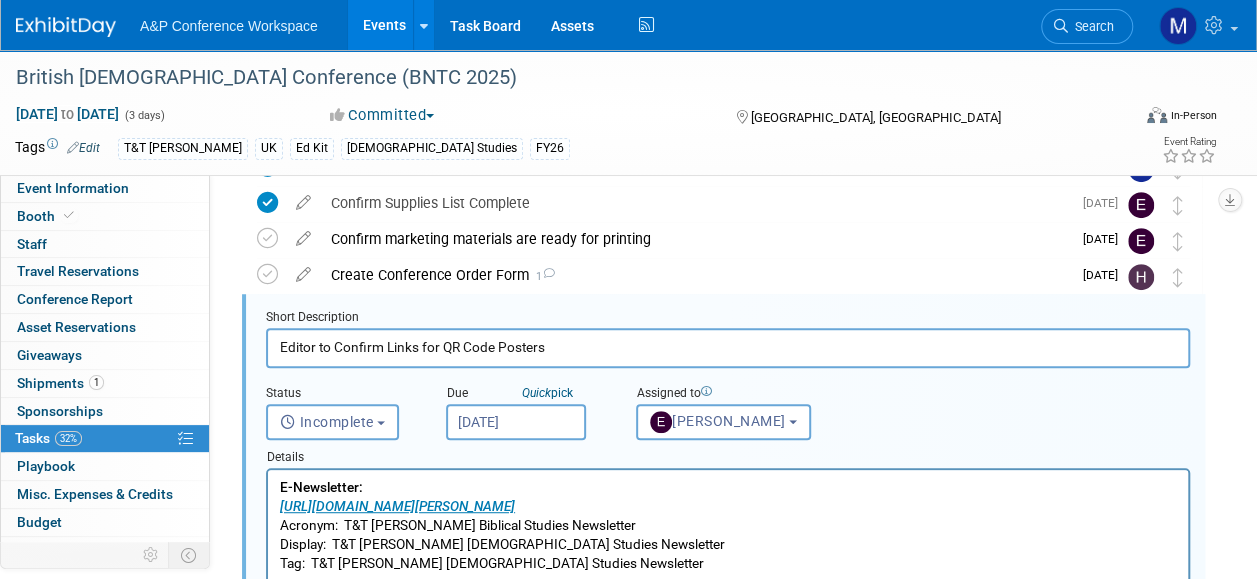 click on "Jul 11, 2025" at bounding box center [516, 422] 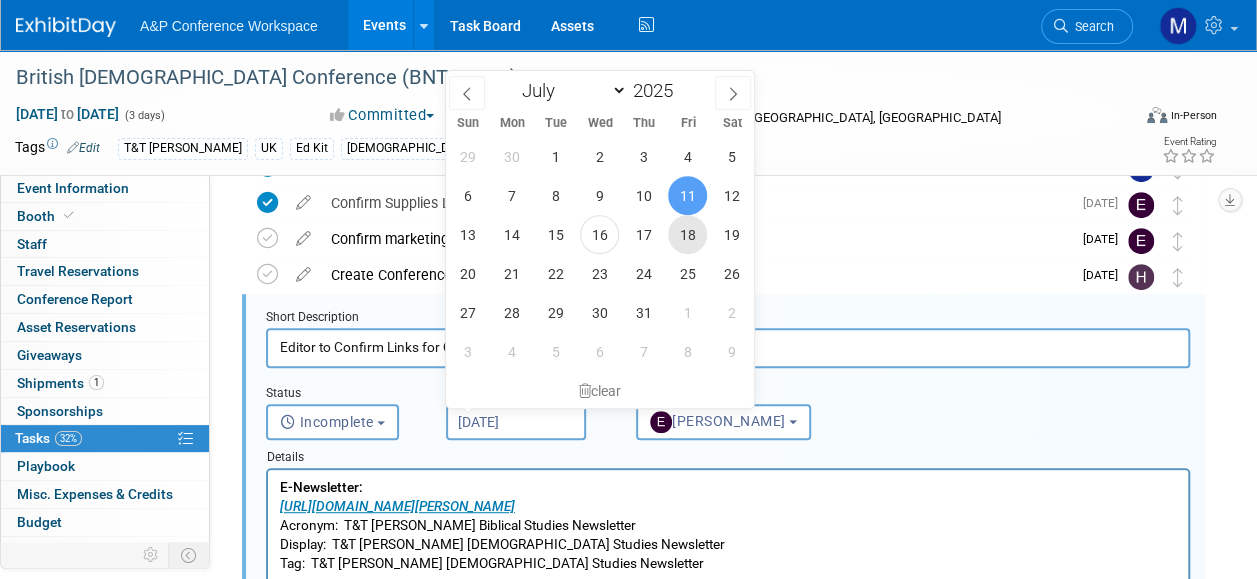 click on "18" at bounding box center [687, 234] 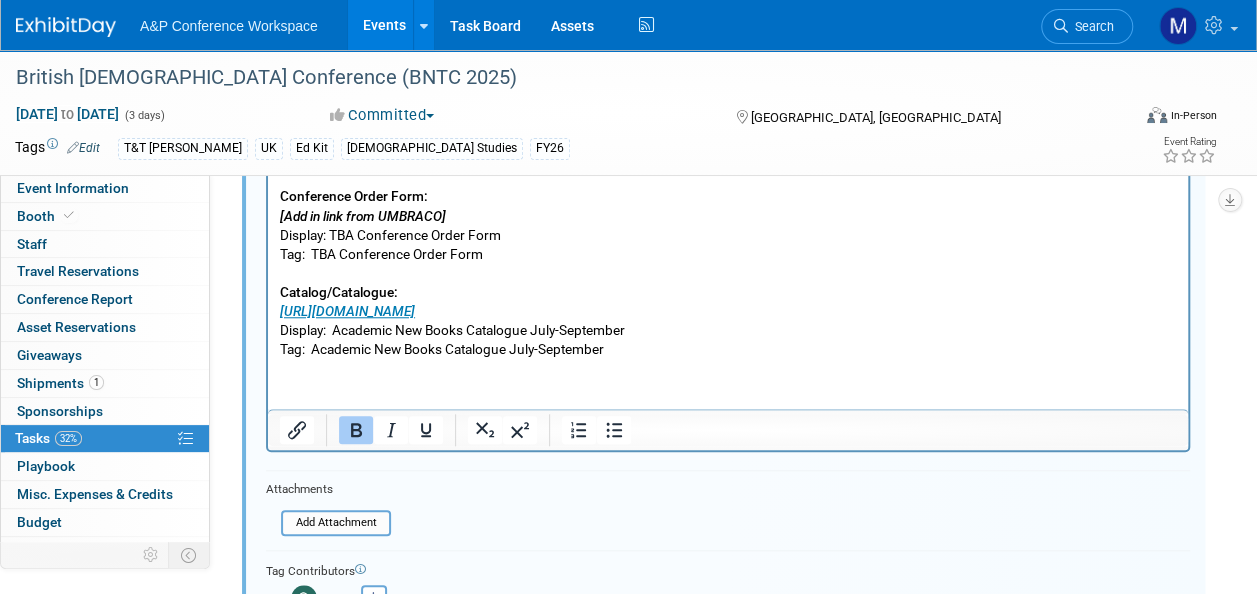 scroll, scrollTop: 826, scrollLeft: 0, axis: vertical 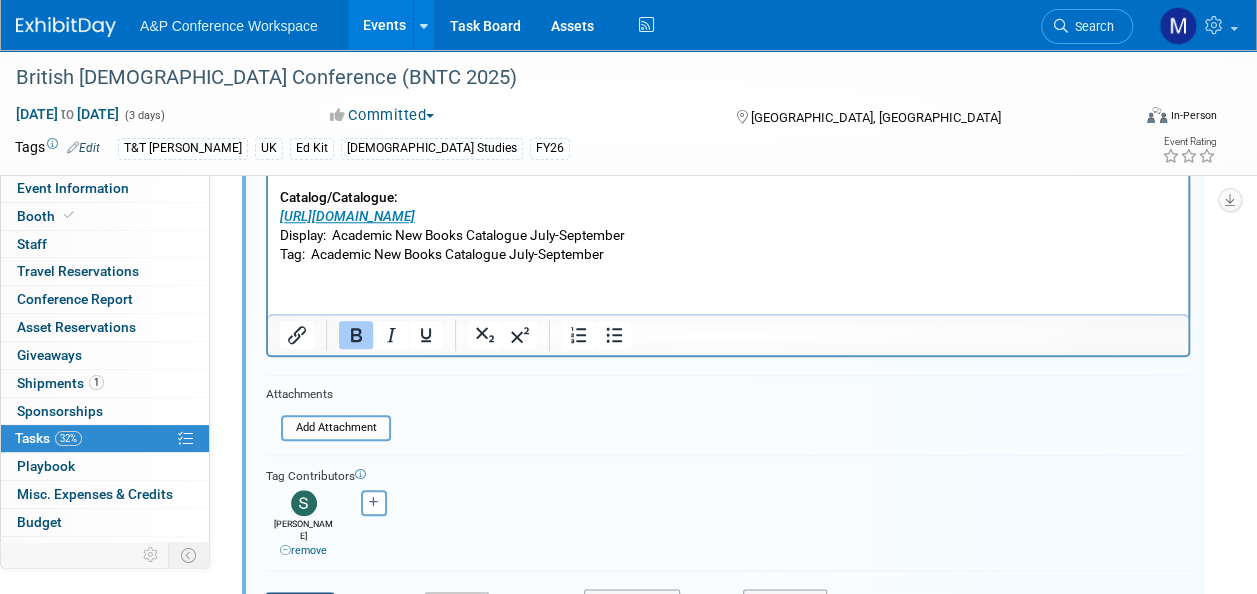 click on "Save" at bounding box center [300, 606] 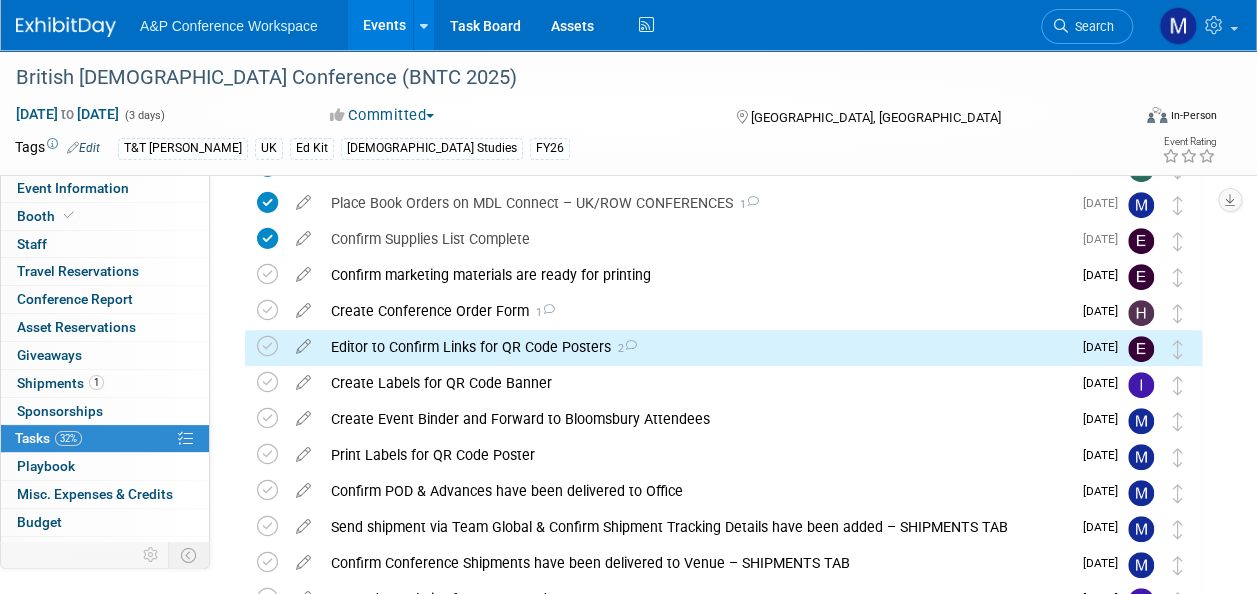 scroll, scrollTop: 279, scrollLeft: 0, axis: vertical 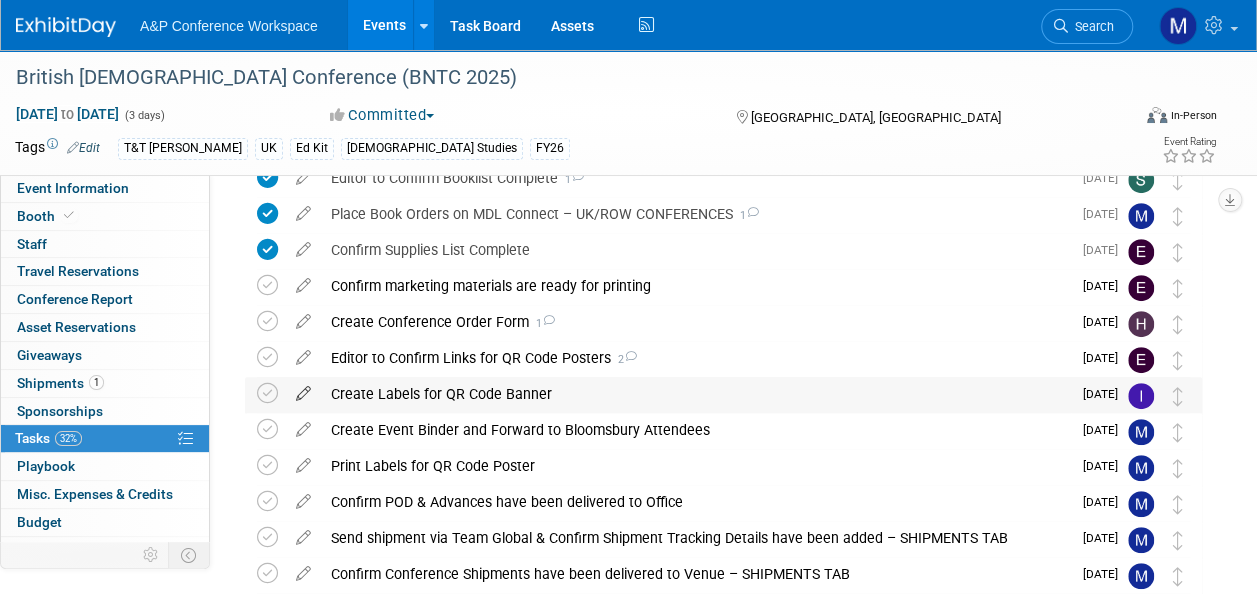 click at bounding box center (303, 389) 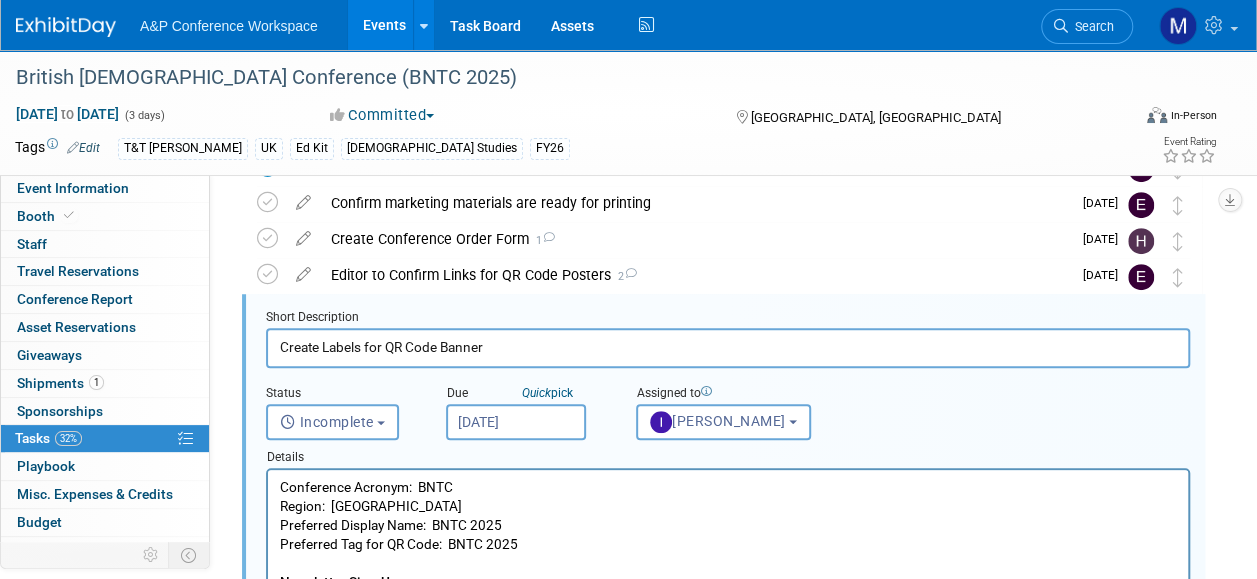 scroll, scrollTop: 0, scrollLeft: 0, axis: both 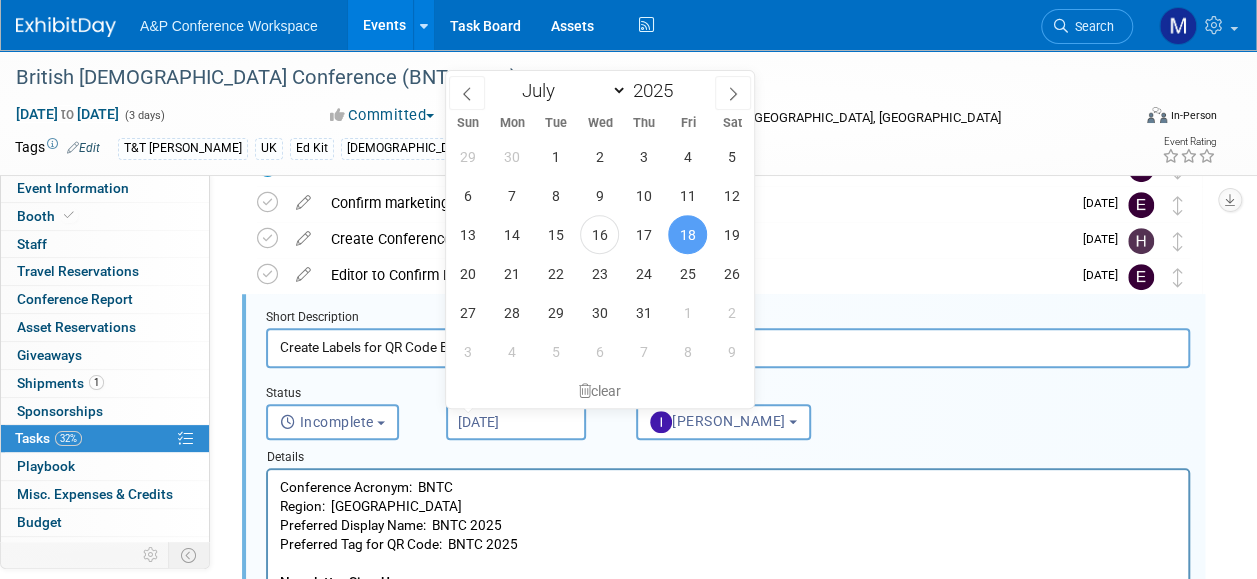 click on "Jul 18, 2025" at bounding box center (516, 422) 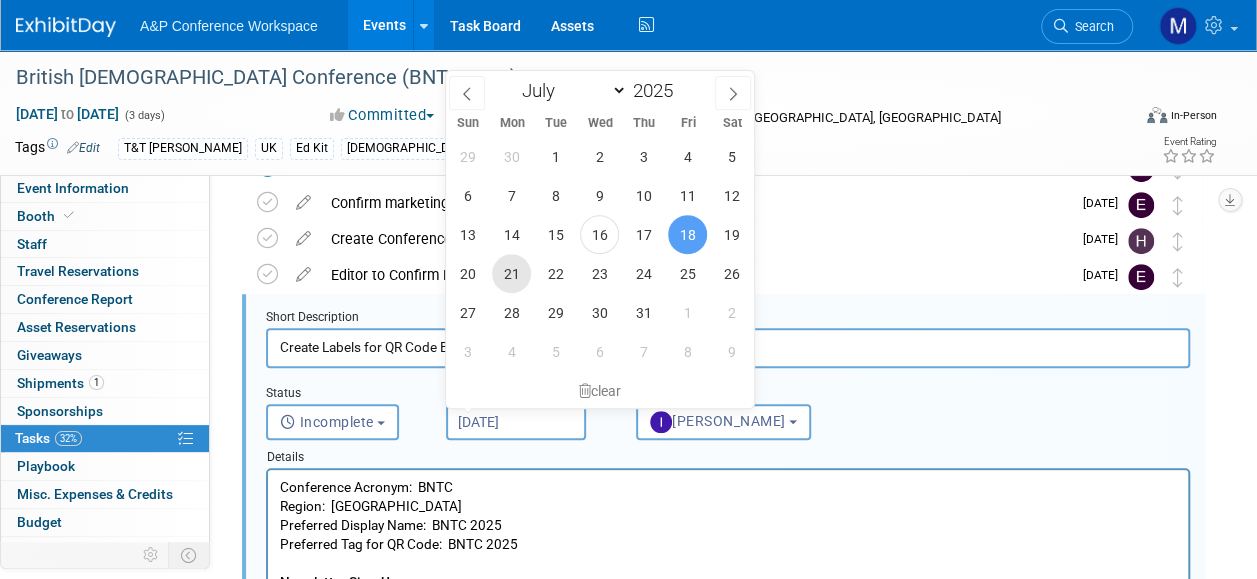 click on "21" at bounding box center [511, 273] 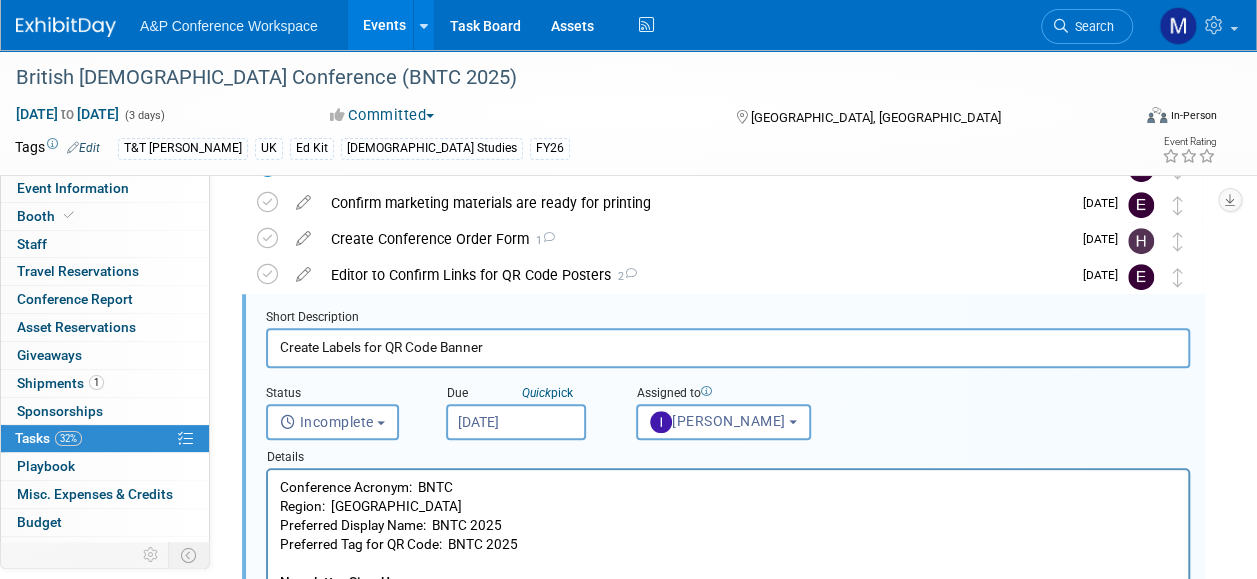 click on "Conference Acronym:  BNTC  Region:  UK Preferred Display Name:  BNTC 2025 Preferred Tag for QR Code:  BNTC 2025 Newsletter Sign-Up: [add in link] Conference Order Form: [add in link] Catalogs: [Add in link(s)]" at bounding box center (728, 602) 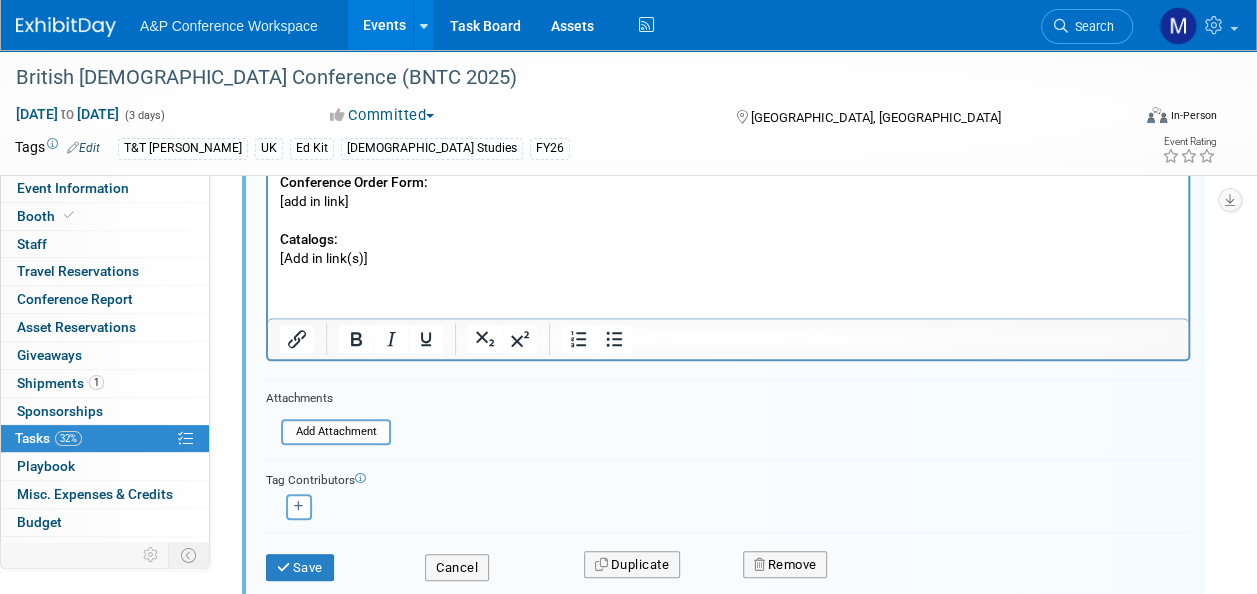 scroll, scrollTop: 862, scrollLeft: 0, axis: vertical 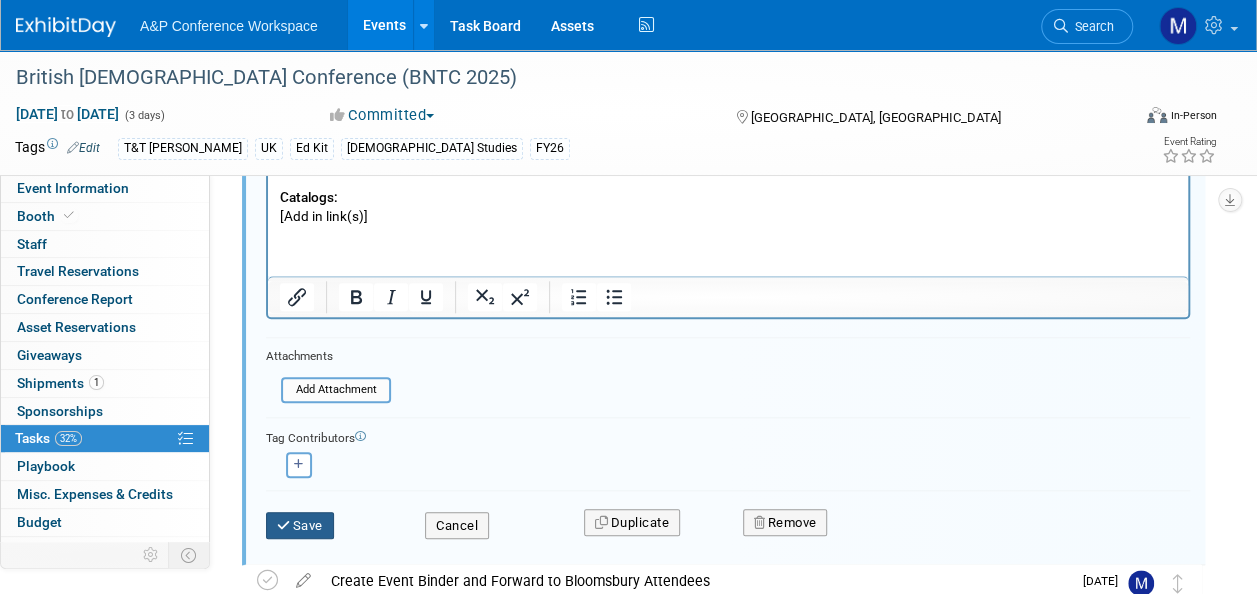 click on "Save" at bounding box center [300, 526] 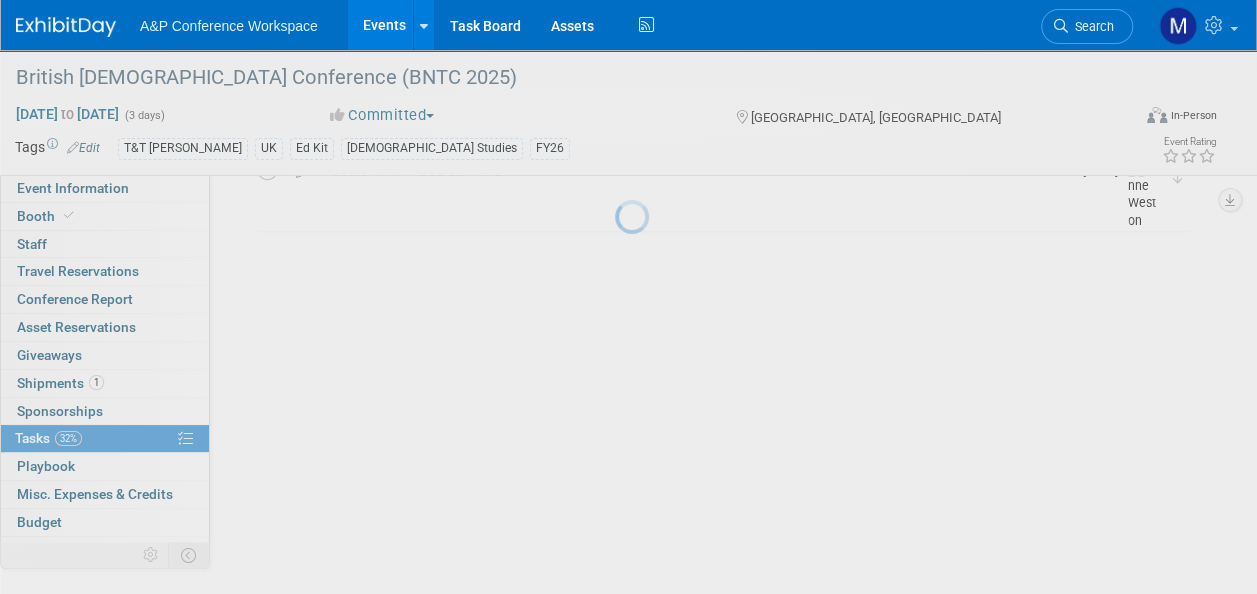 scroll, scrollTop: 579, scrollLeft: 0, axis: vertical 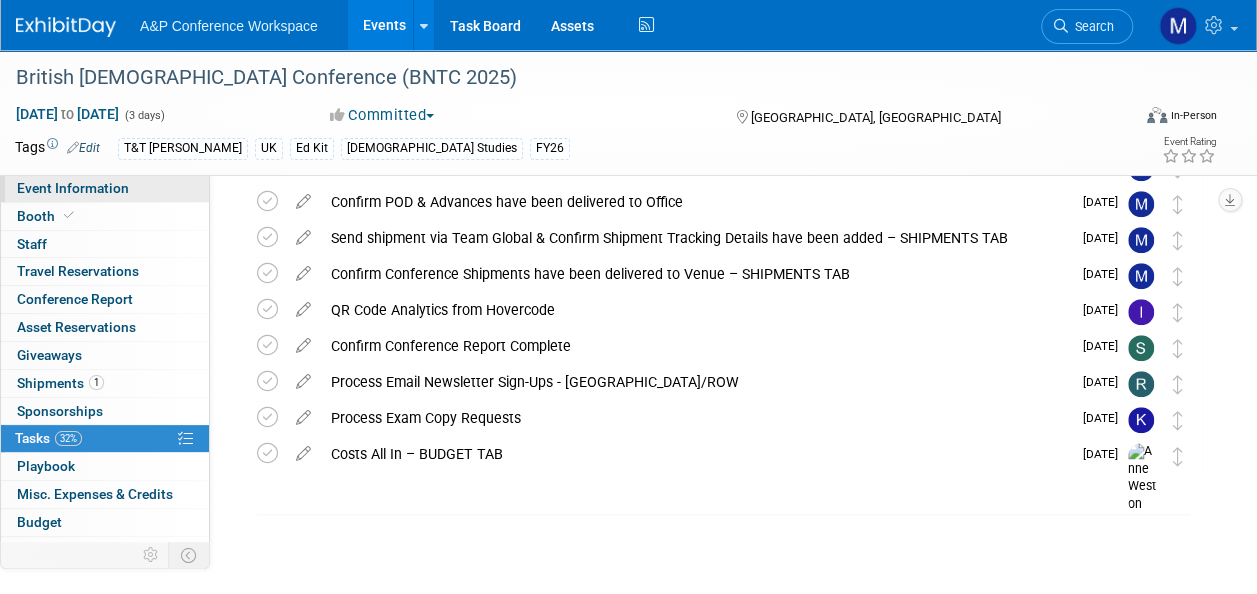 click on "Event Information" at bounding box center [105, 188] 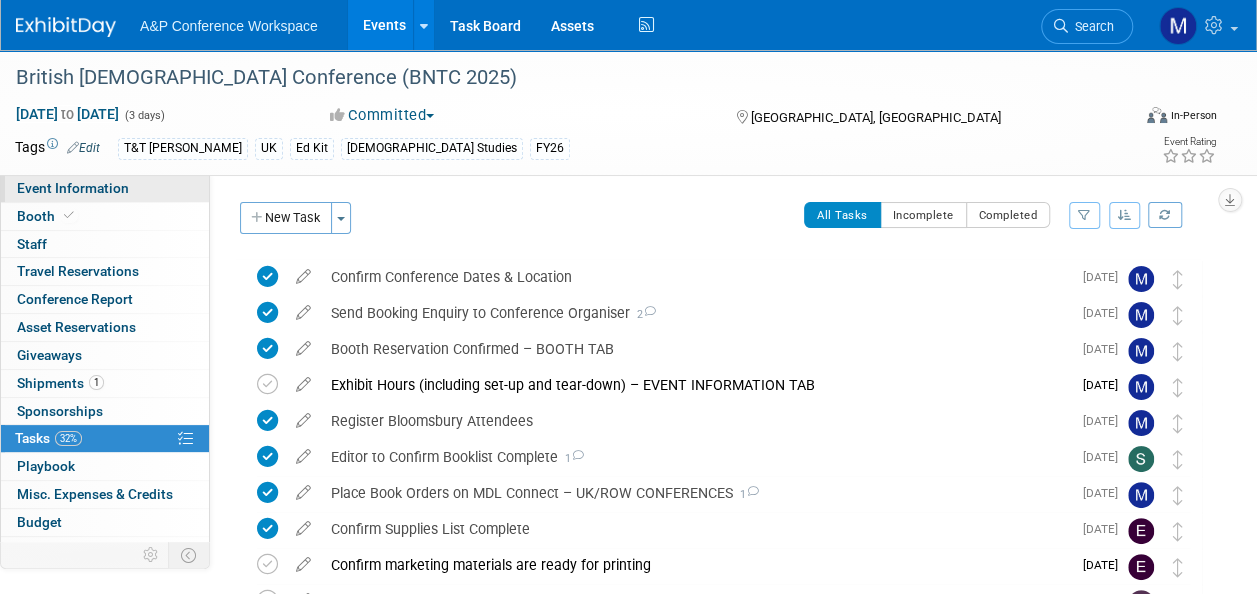 select on "Annual" 